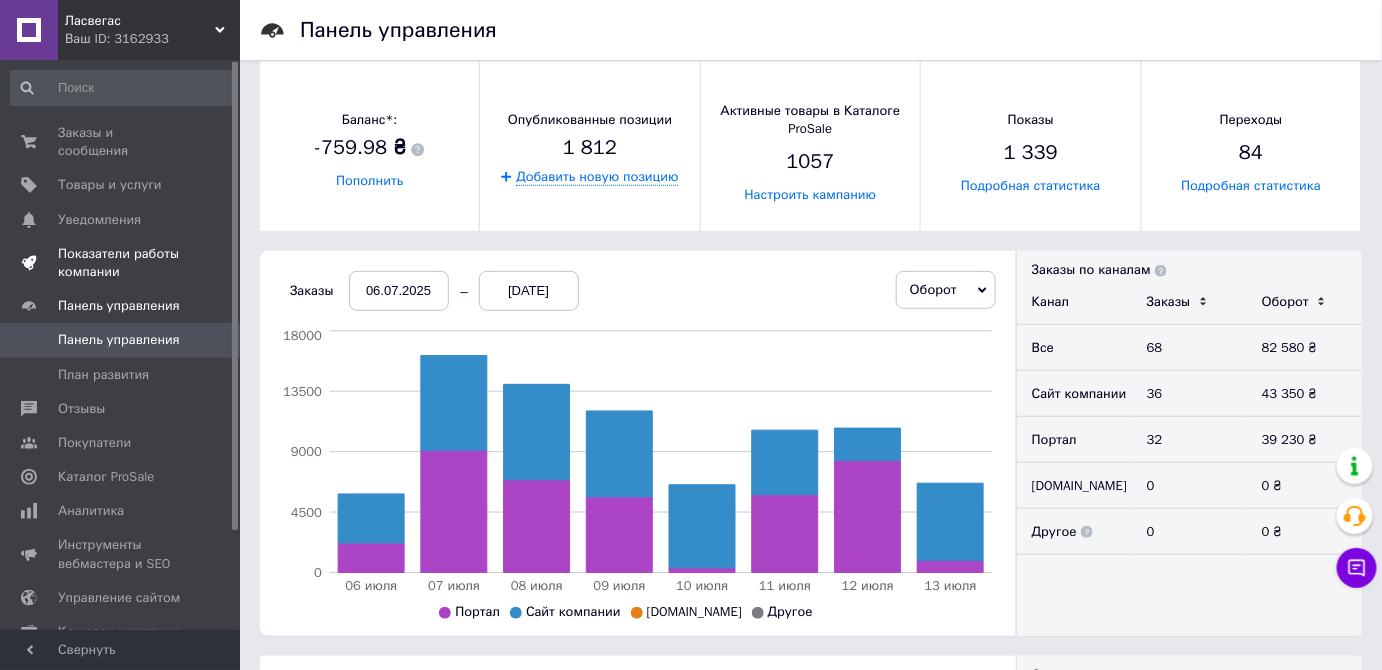 scroll, scrollTop: 272, scrollLeft: 0, axis: vertical 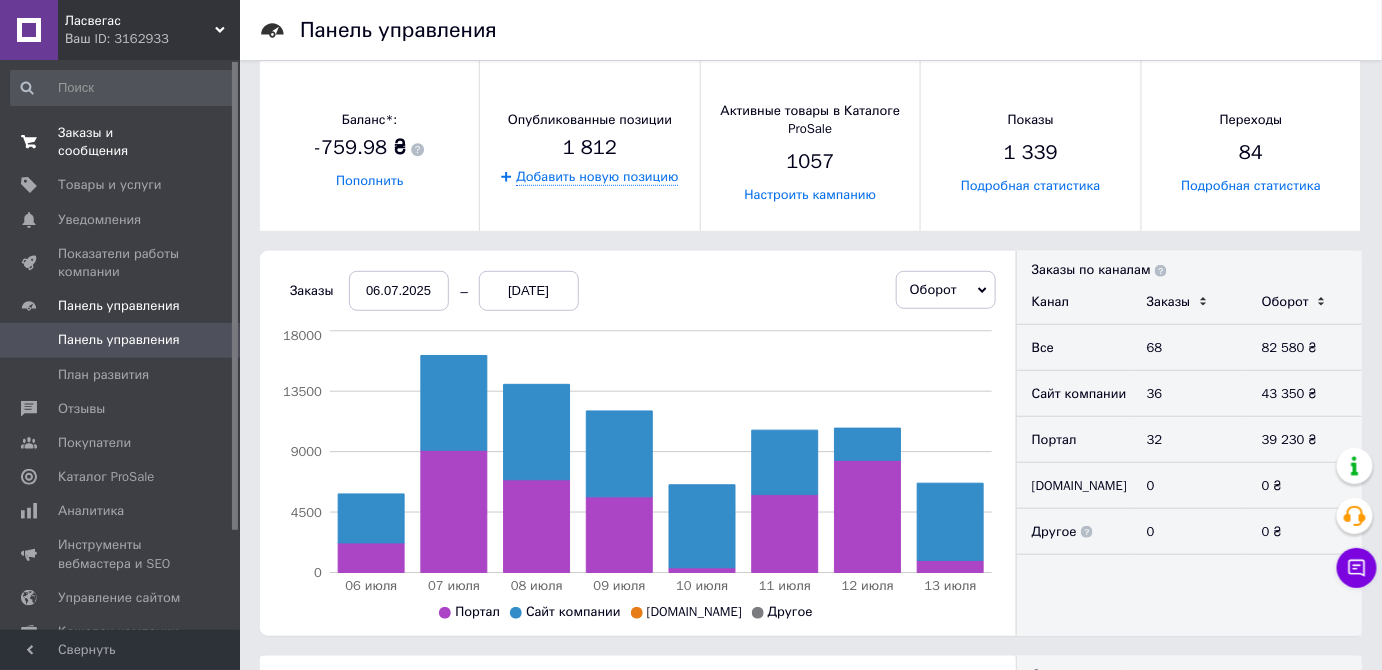 click on "Заказы и сообщения" at bounding box center [121, 142] 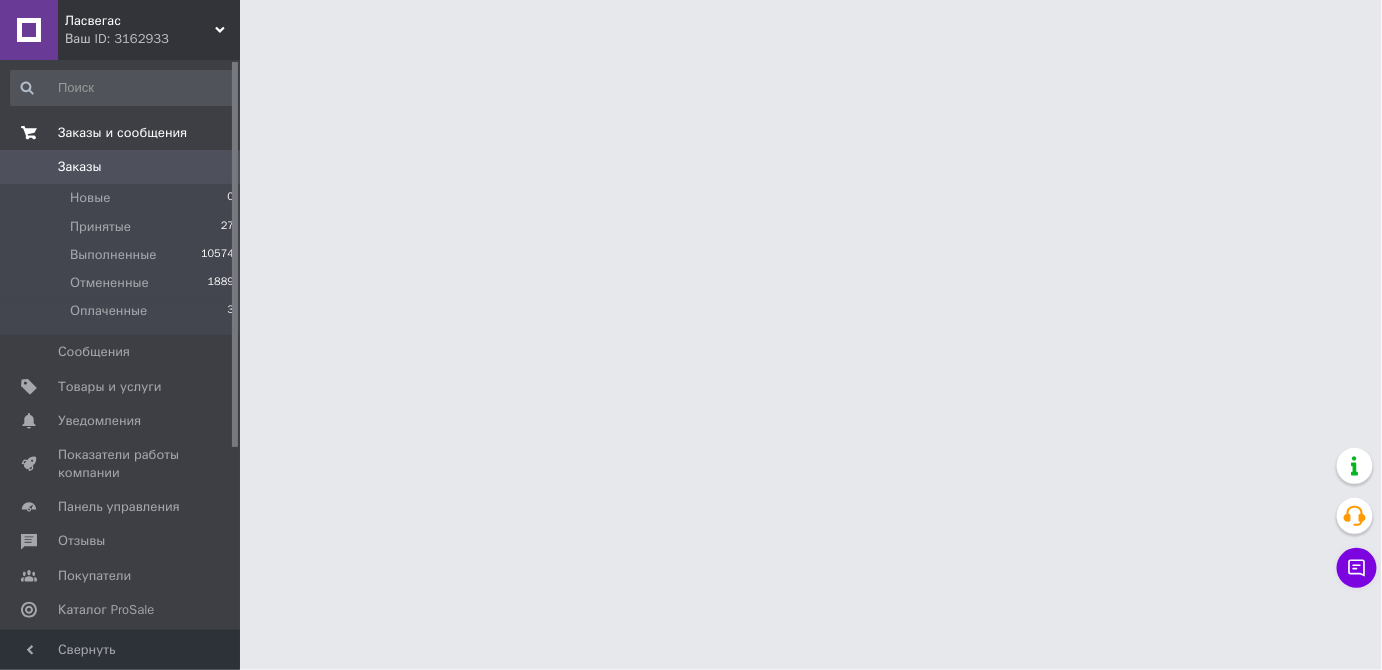 scroll, scrollTop: 0, scrollLeft: 0, axis: both 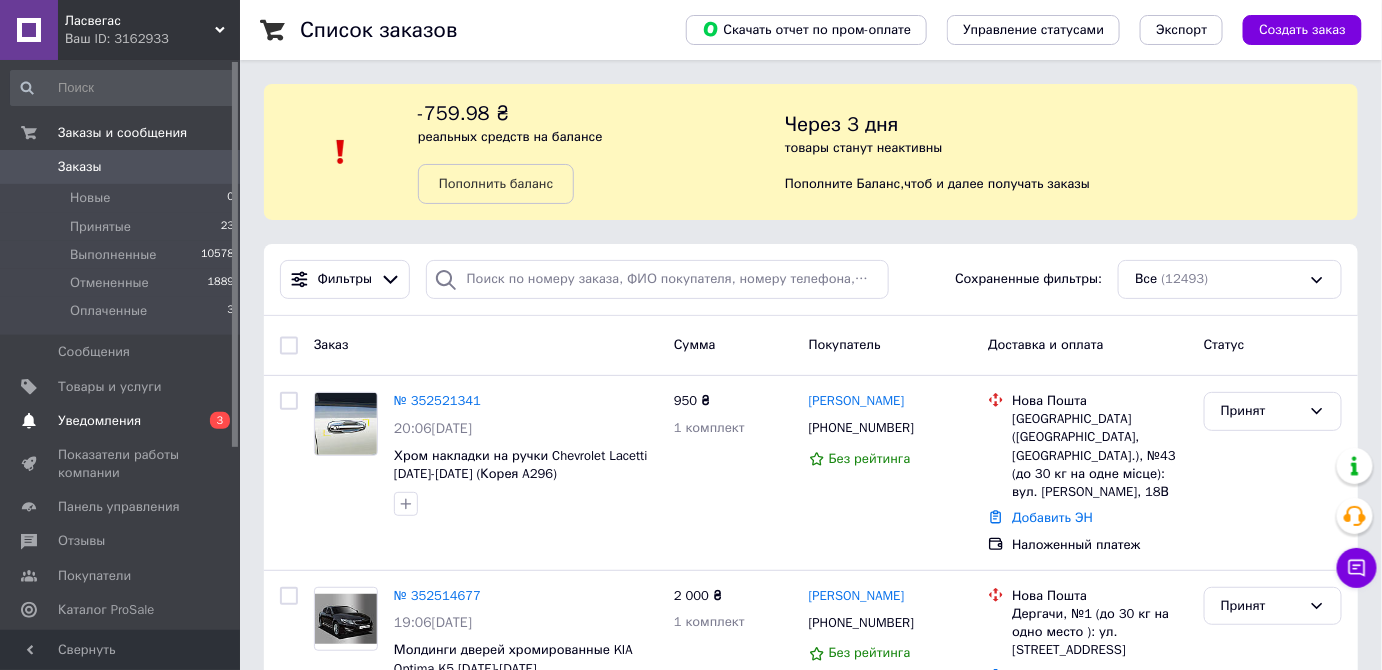 click on "Уведомления" at bounding box center [99, 421] 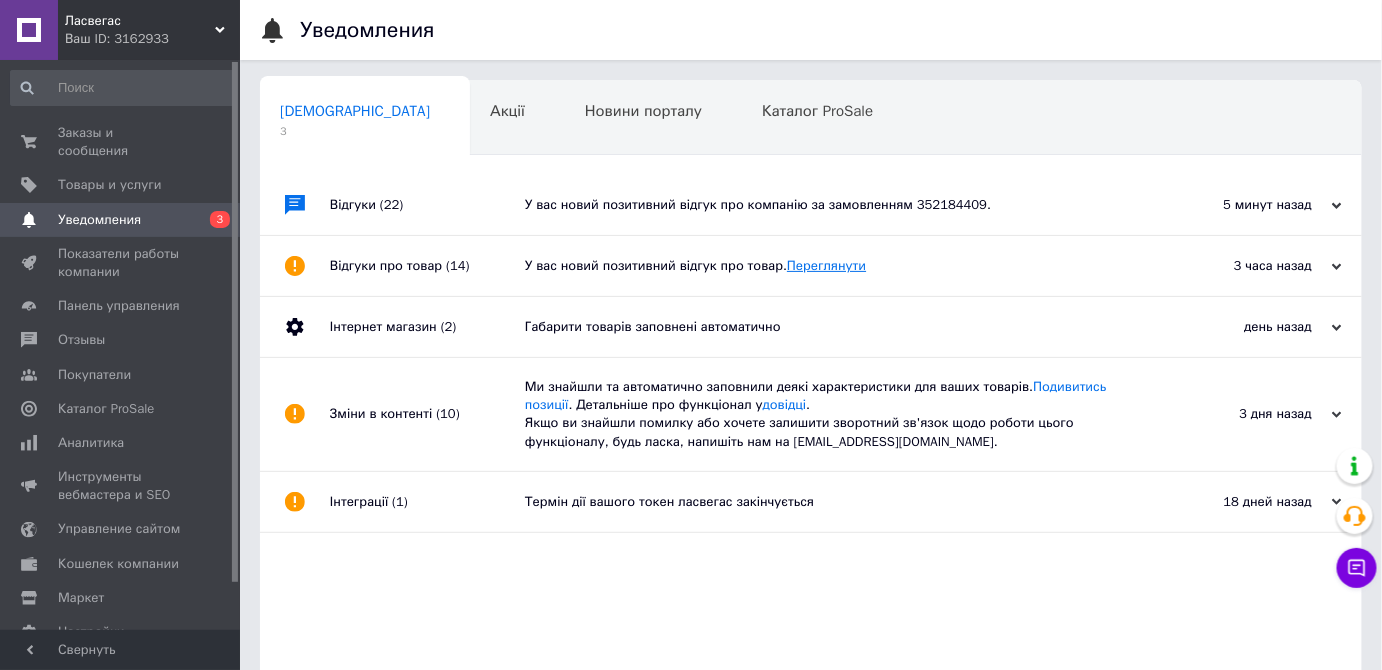click on "Переглянути" at bounding box center (826, 265) 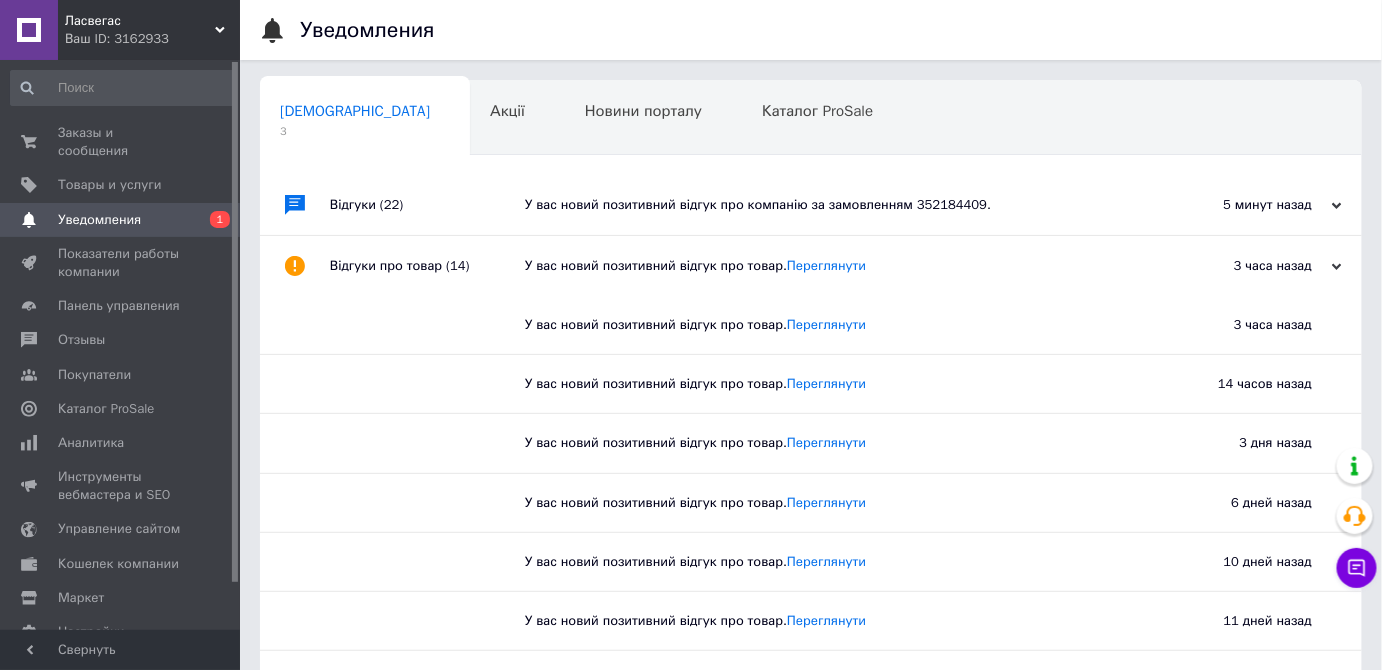 click on "У вас новий позитивний відгук про компанію за замовленням 352184409." at bounding box center [833, 205] 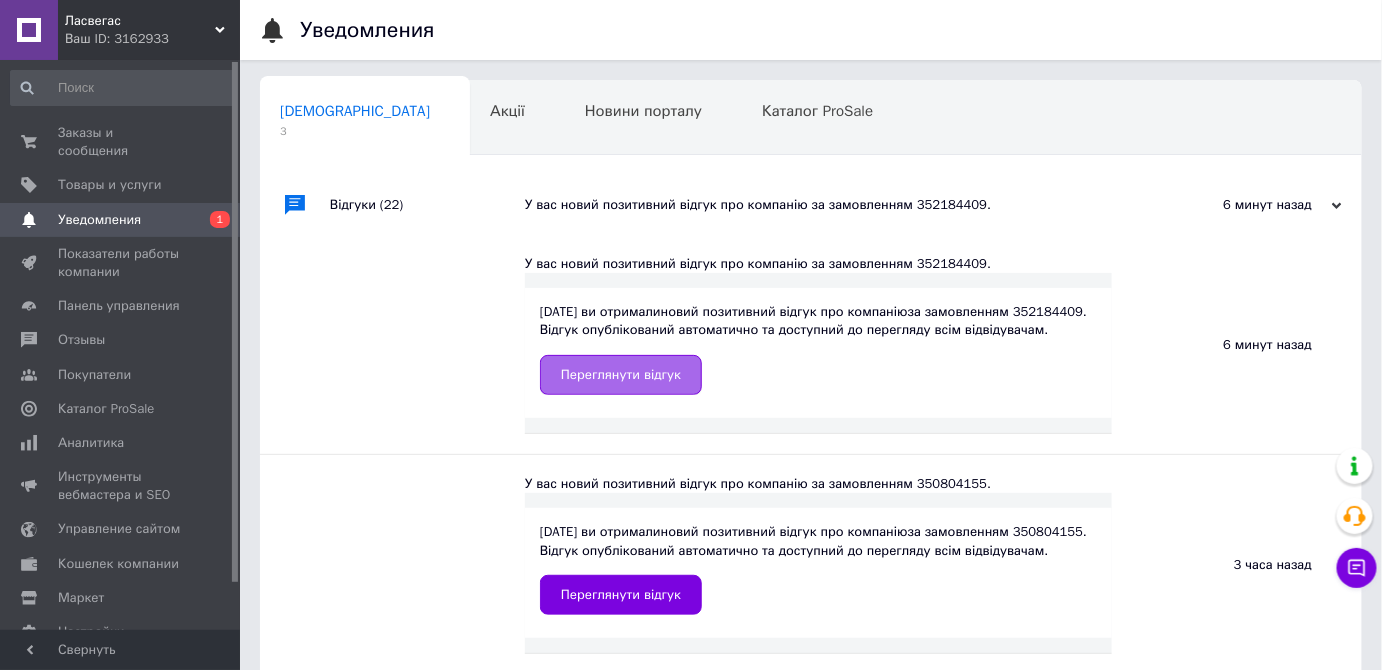 click on "Переглянути відгук" at bounding box center [621, 375] 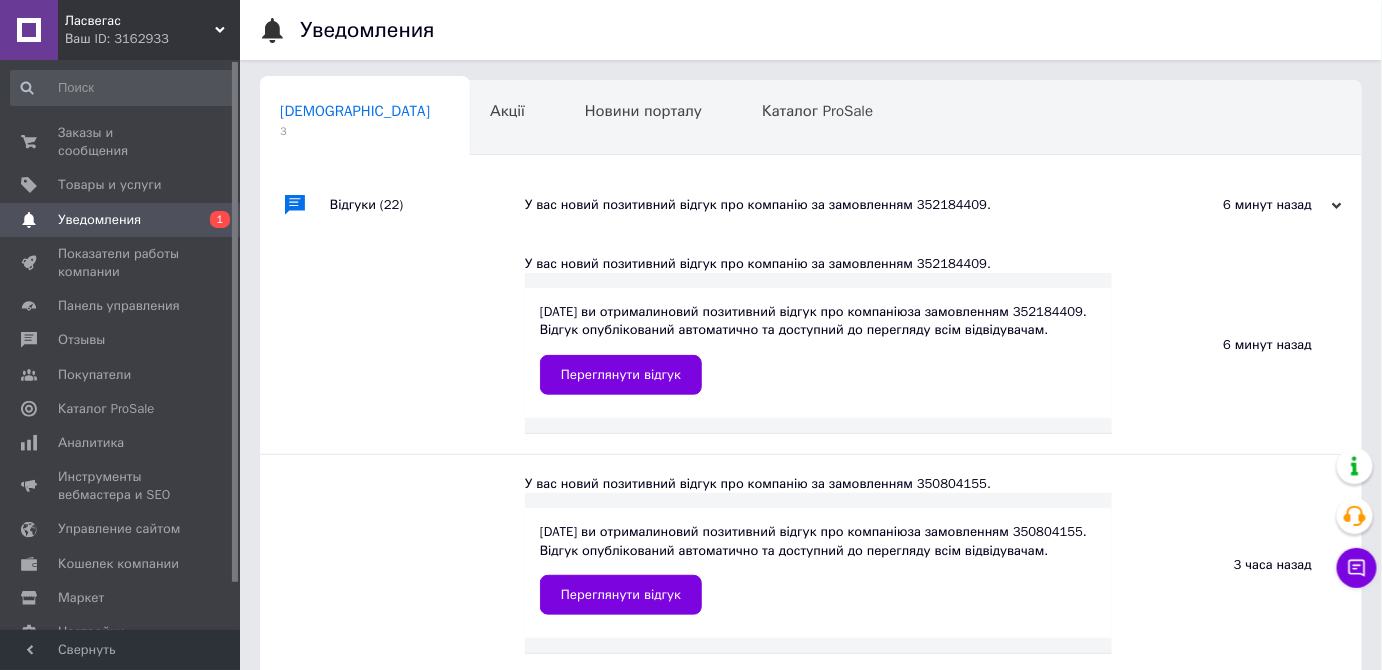 click on "Уведомления" at bounding box center [121, 220] 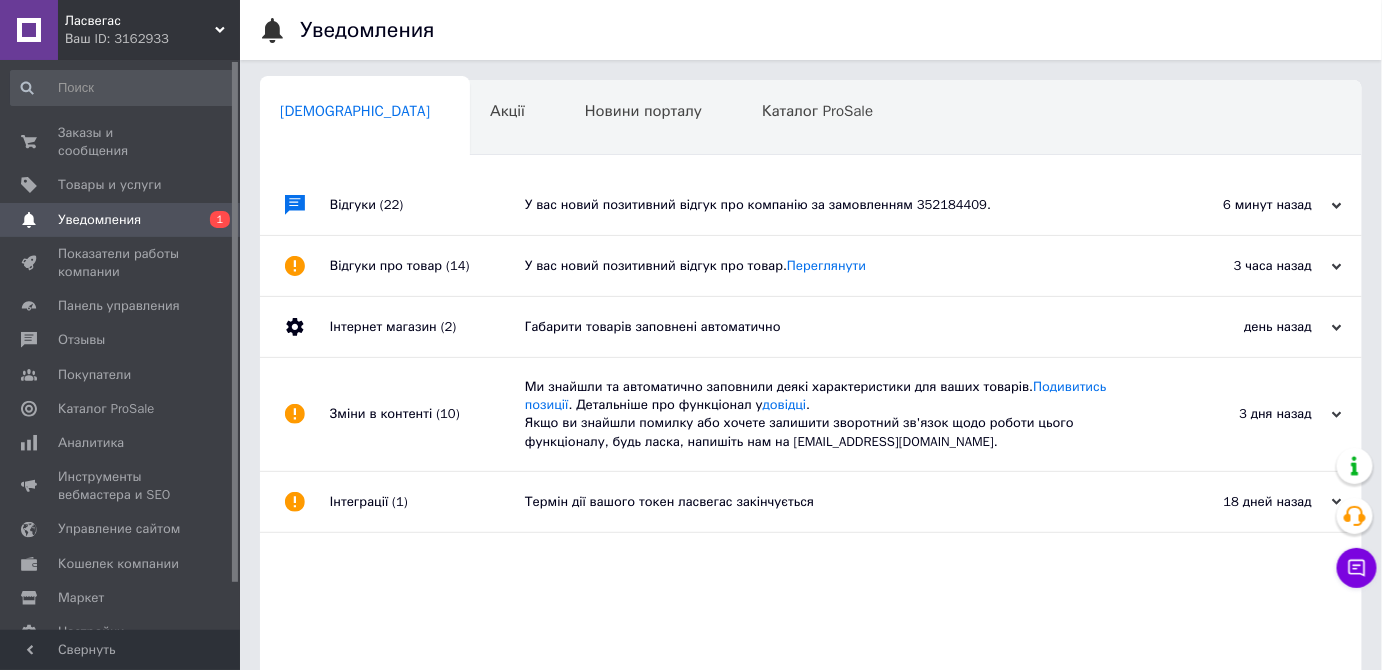 click on "У вас новий позитивний відгук про компанію за замовленням 352184409." at bounding box center (833, 205) 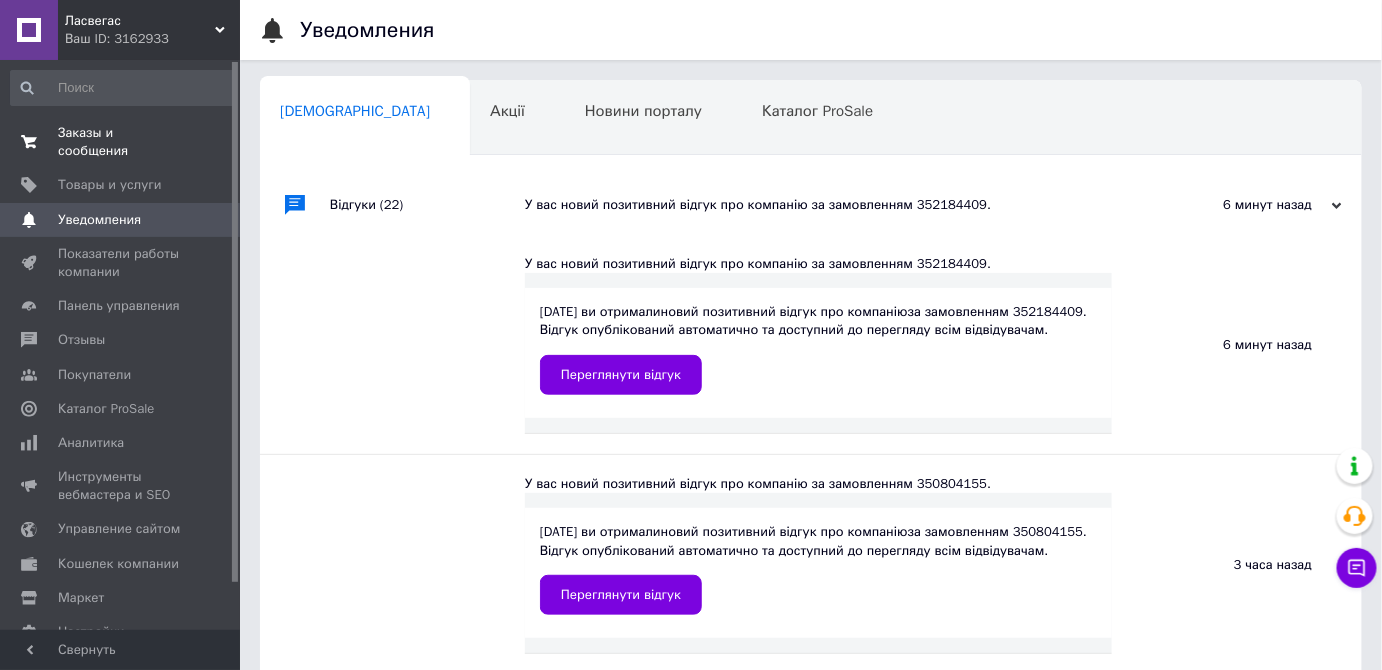 click on "Заказы и сообщения" at bounding box center (121, 142) 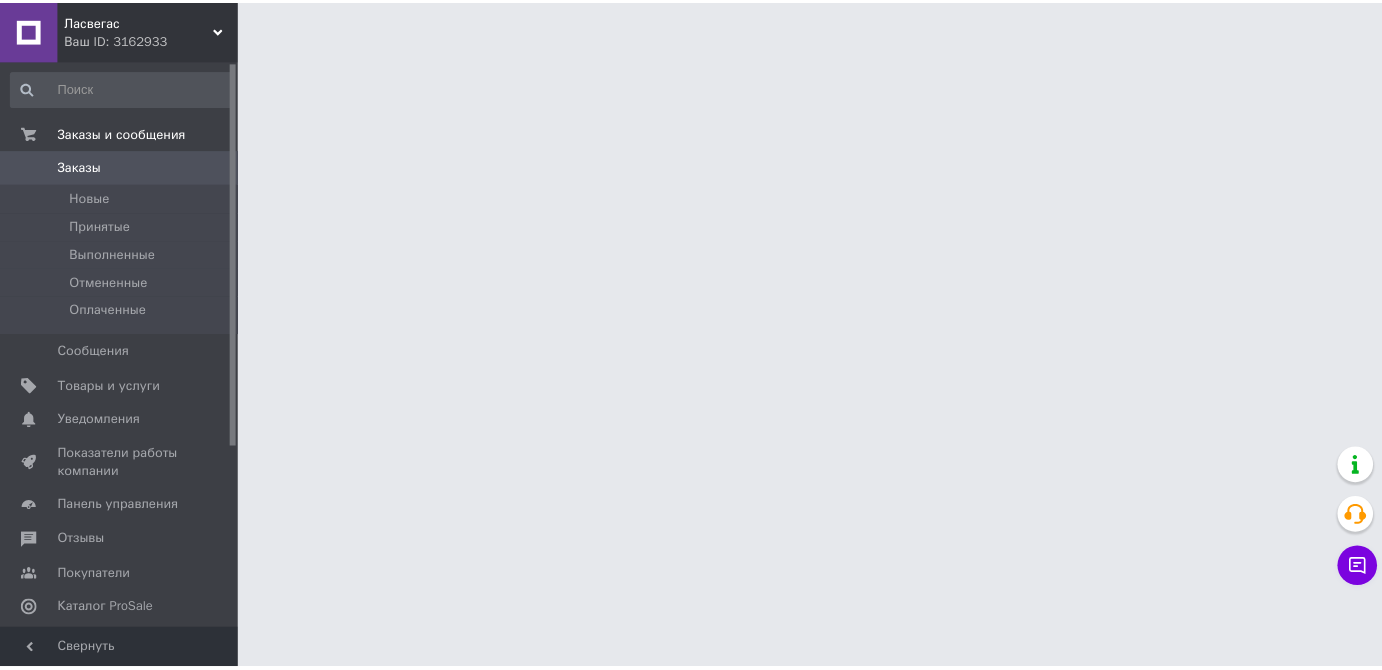 scroll, scrollTop: 0, scrollLeft: 0, axis: both 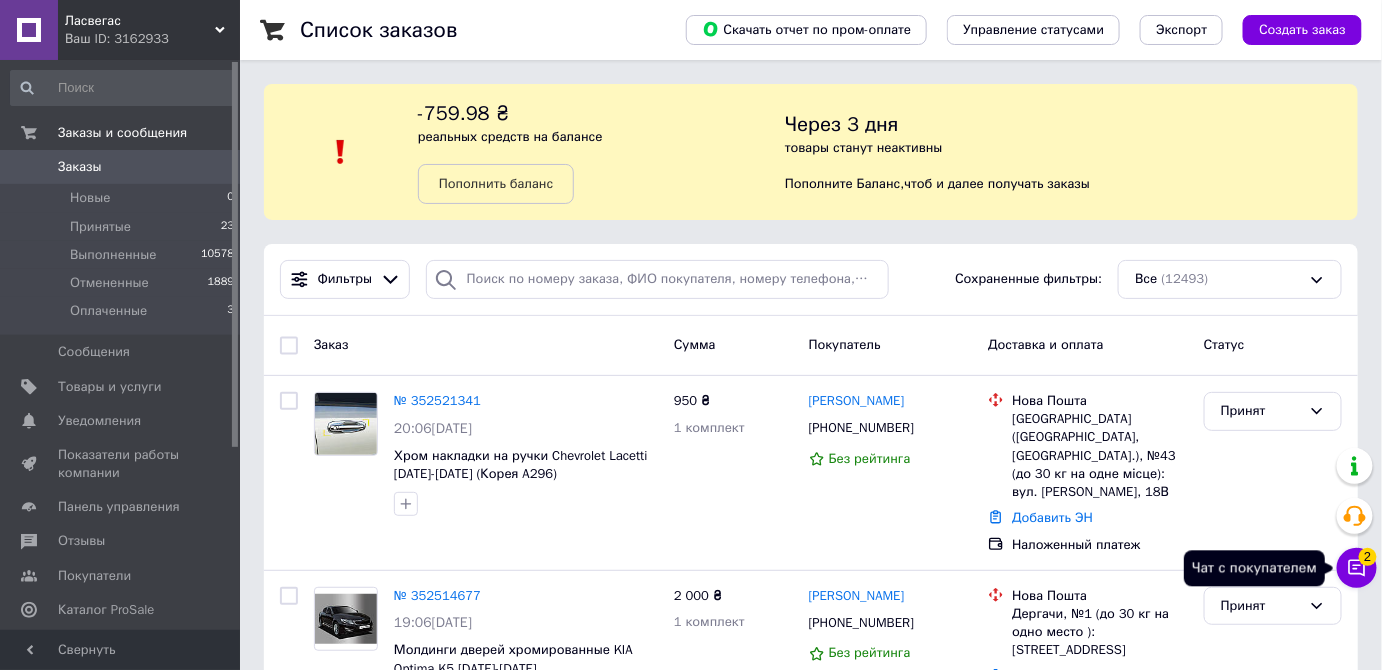 click 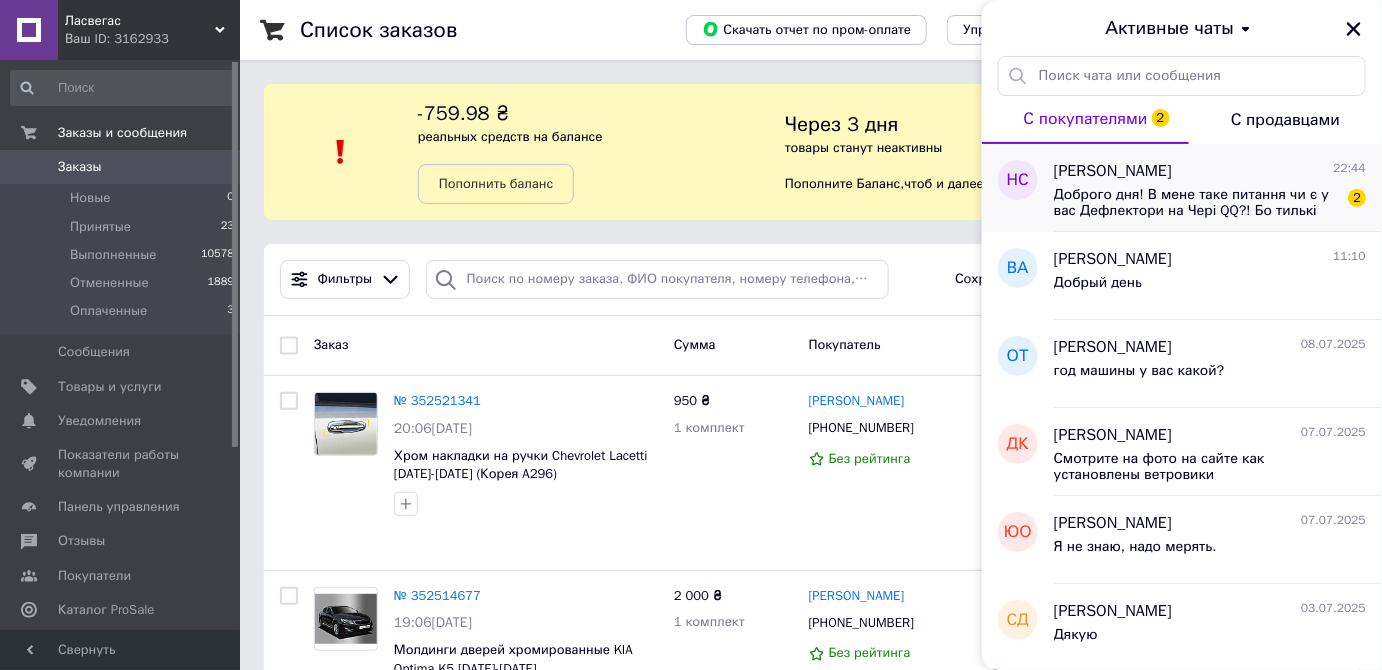click on "Доброго дня! В мене таке питання чи є у вас Дефлектори  на Чері QQ?! Бо тилькі помітив що на одному фото напис матіз- це мені непідить!" at bounding box center [1196, 203] 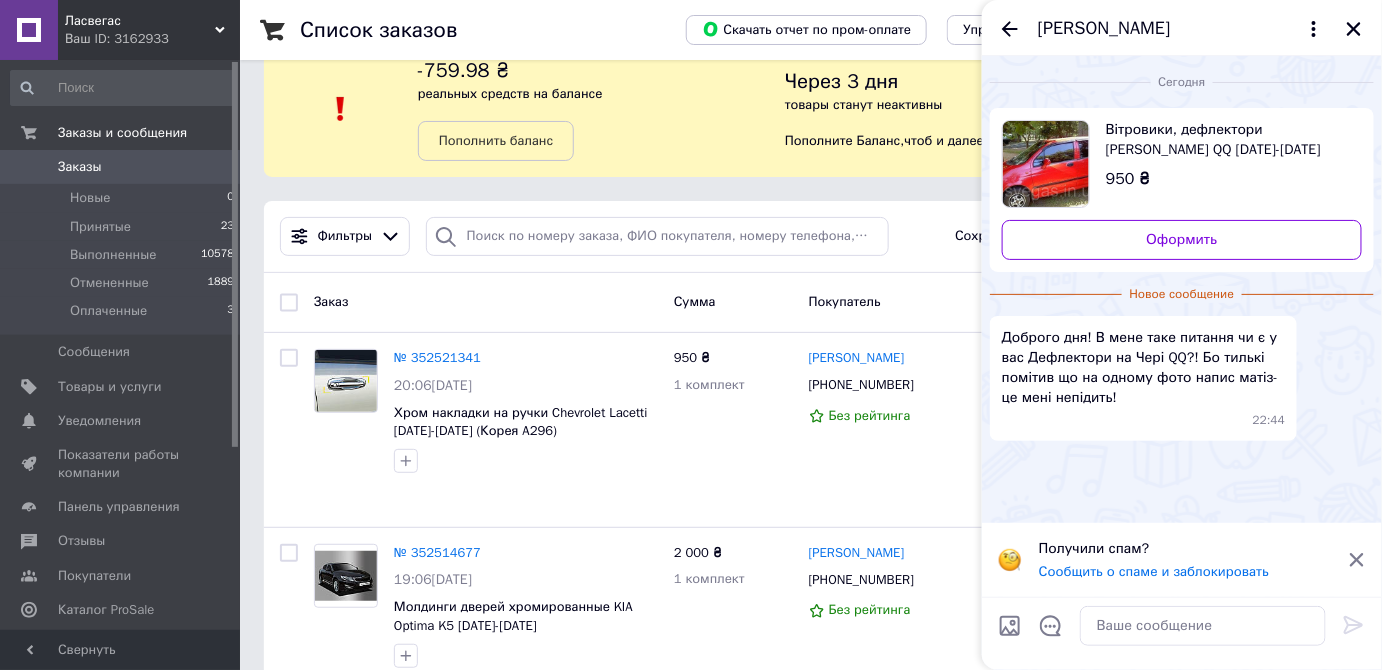 scroll, scrollTop: 0, scrollLeft: 0, axis: both 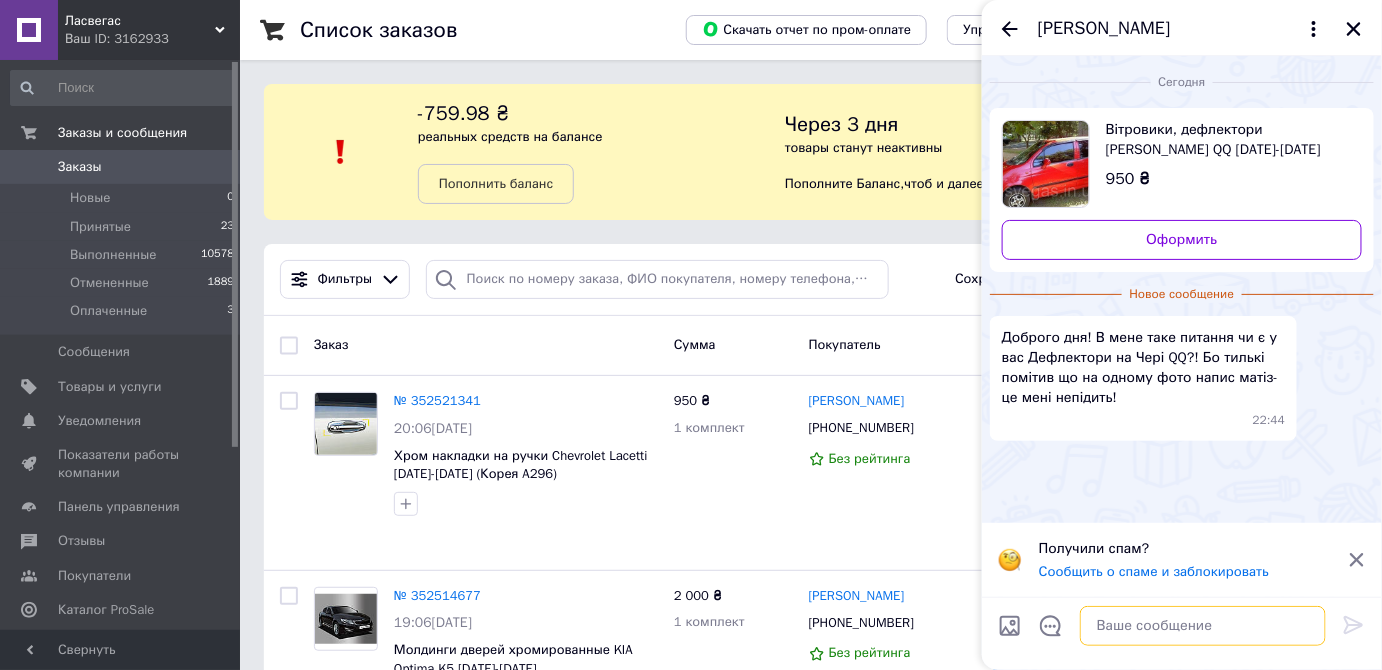 click at bounding box center (1203, 626) 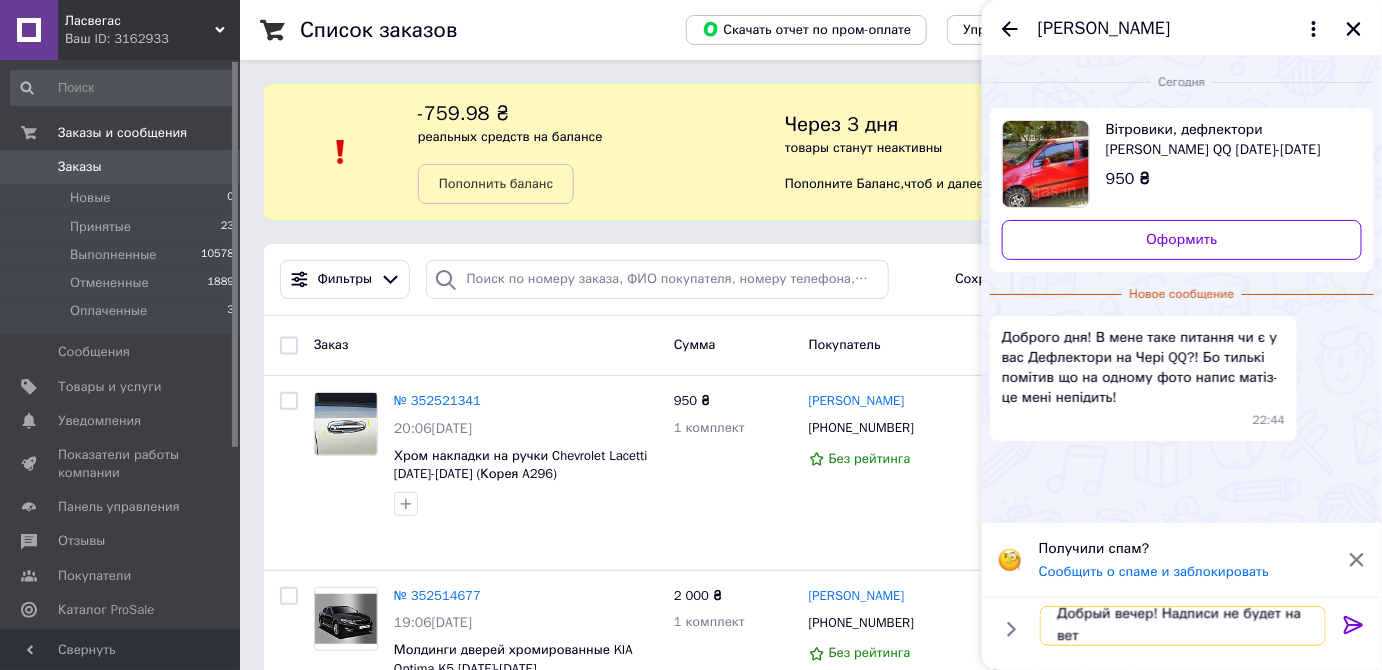 scroll, scrollTop: 1, scrollLeft: 0, axis: vertical 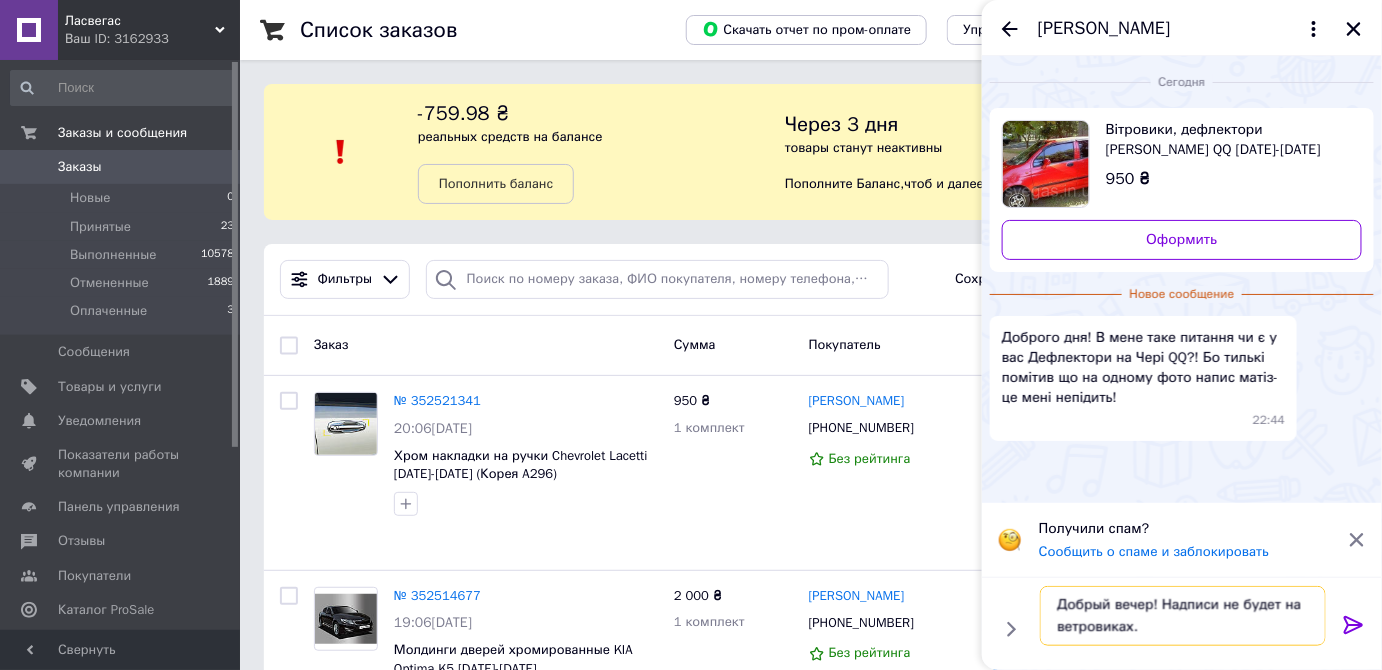 type on "Добрый вечер! Надписи не будет на ветровиках." 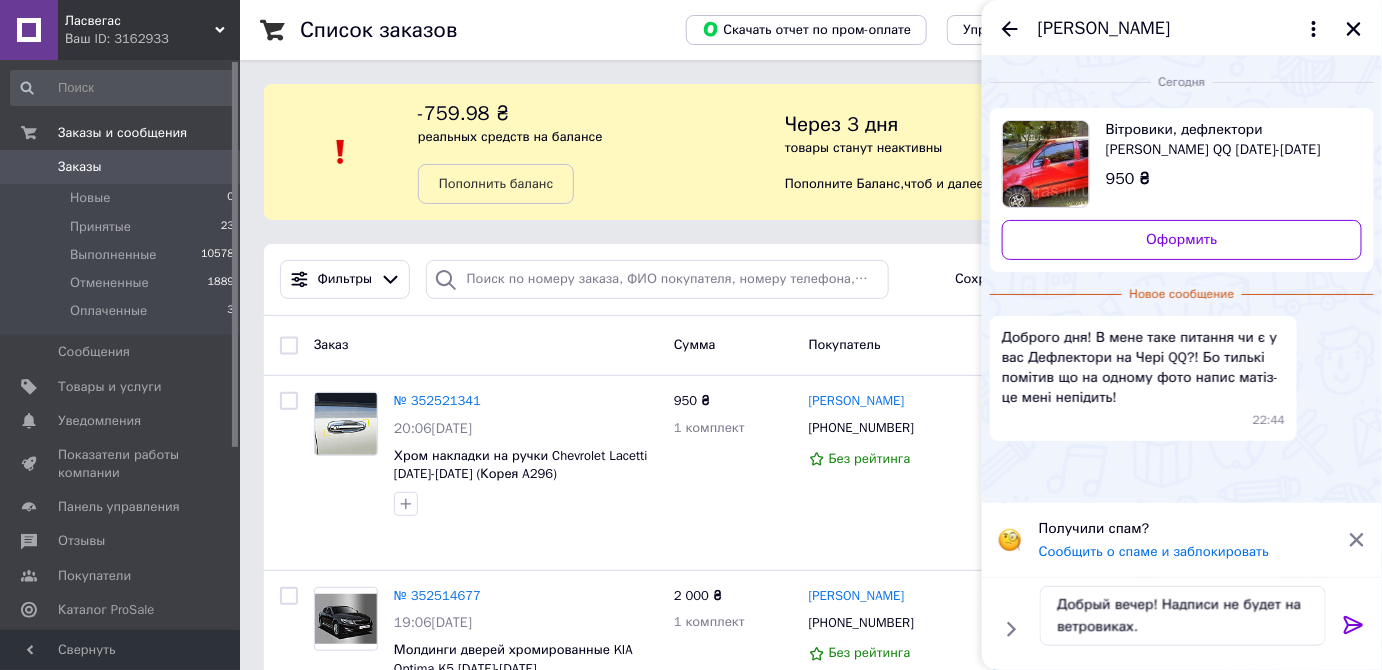 click 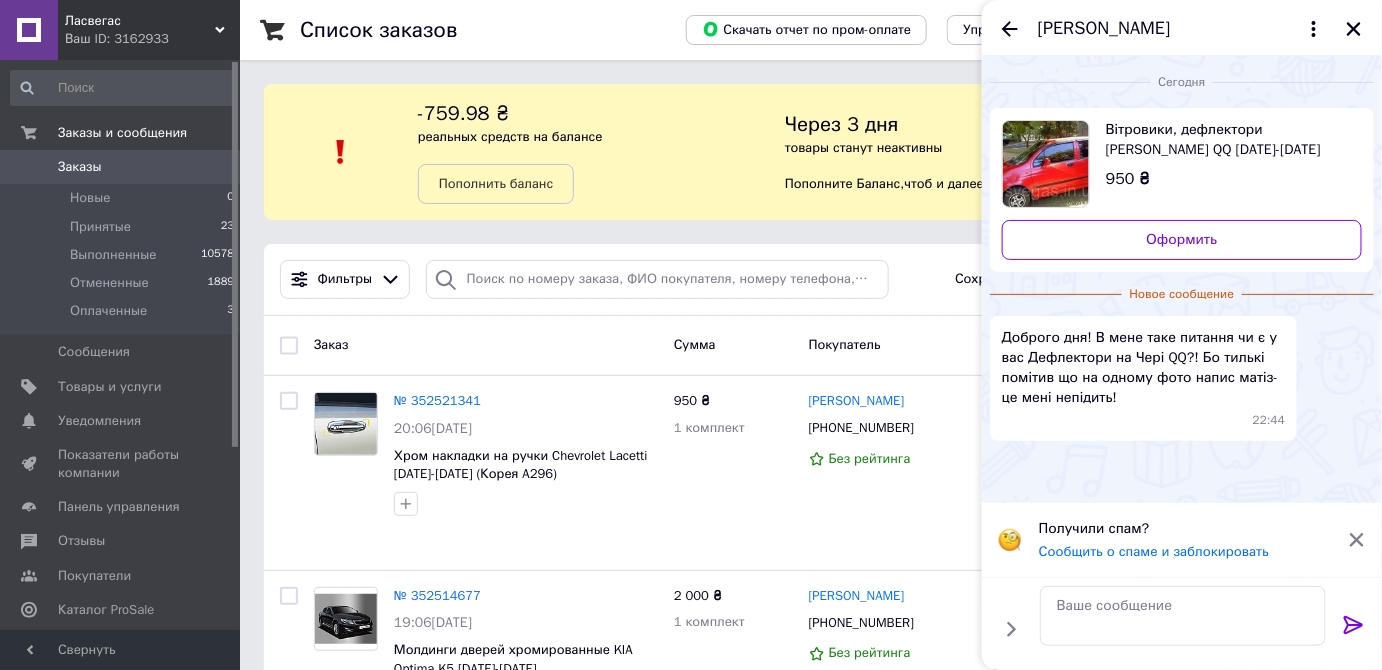 scroll, scrollTop: 0, scrollLeft: 0, axis: both 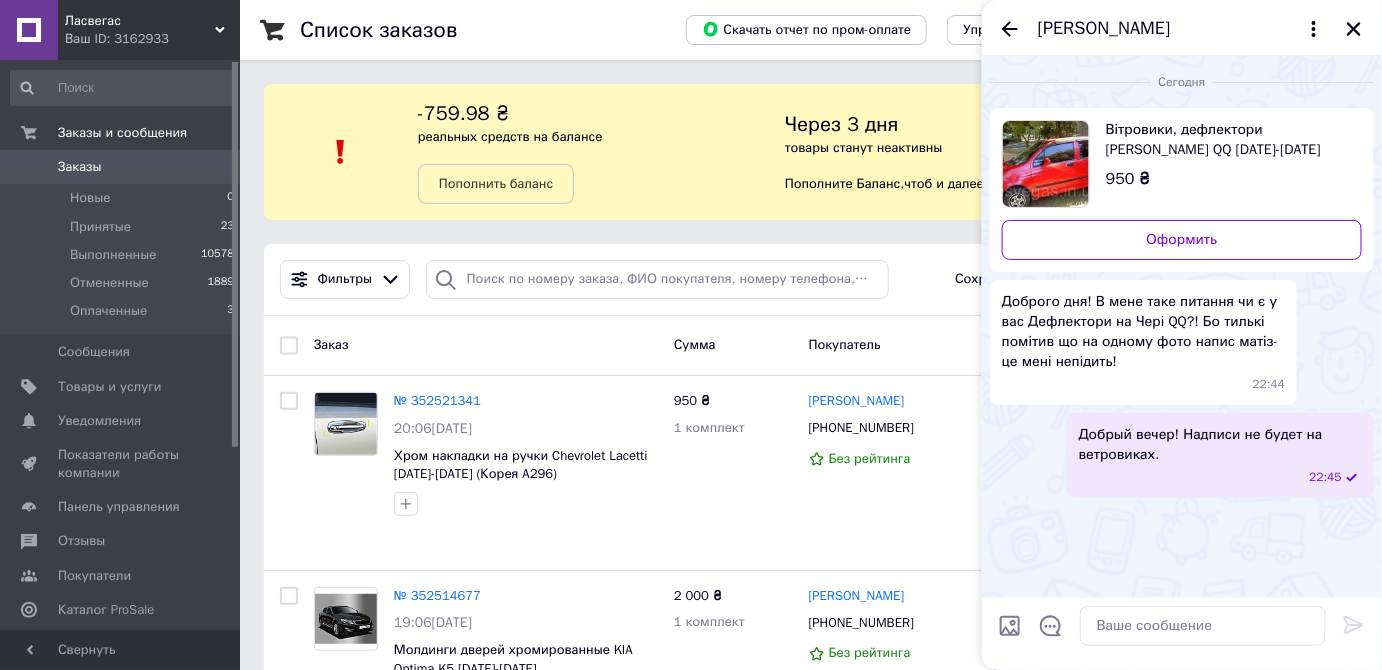 click on "Вітровики, дефлектори вікон Chery QQ 2003-2012" at bounding box center [1226, 140] 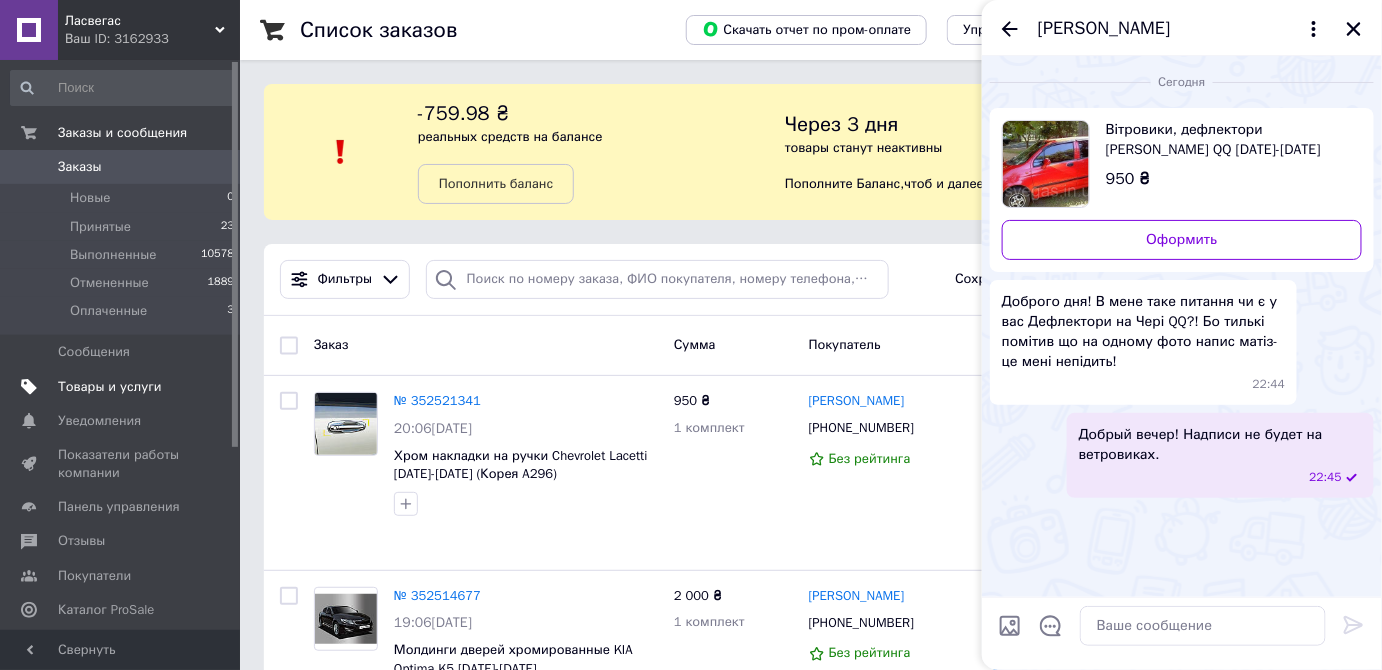 click on "Товары и услуги" at bounding box center (121, 387) 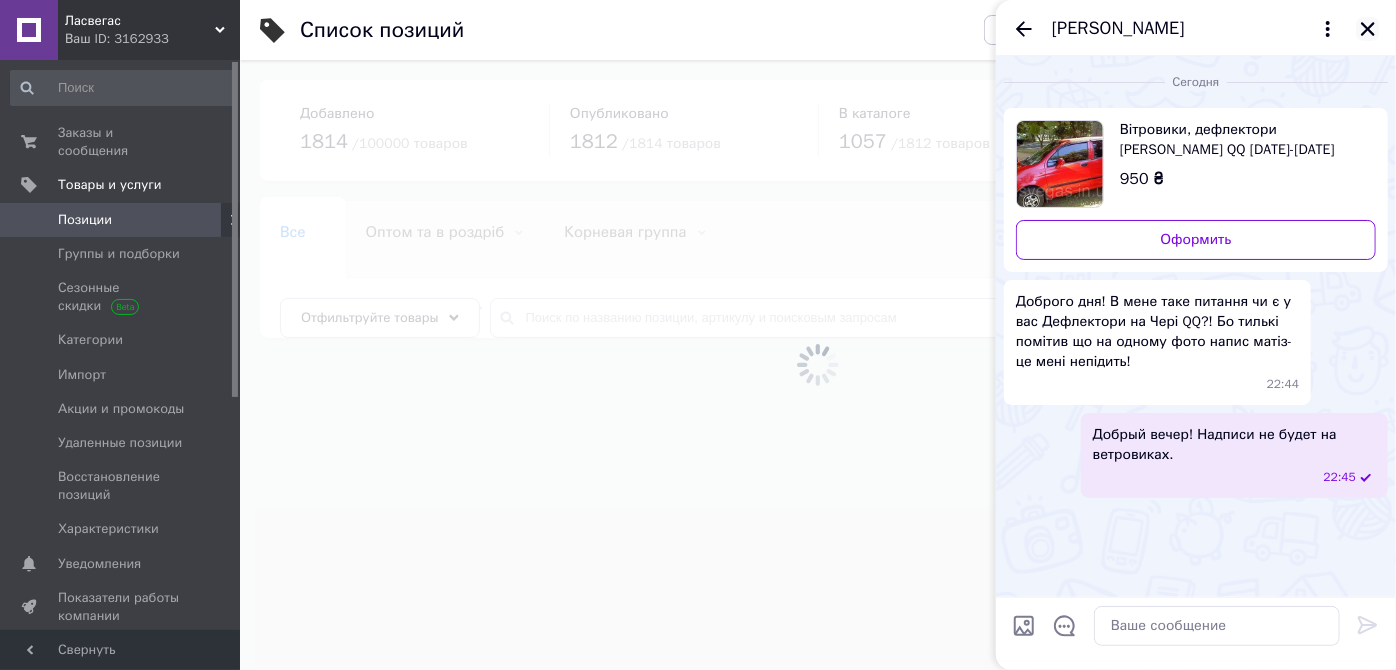 click 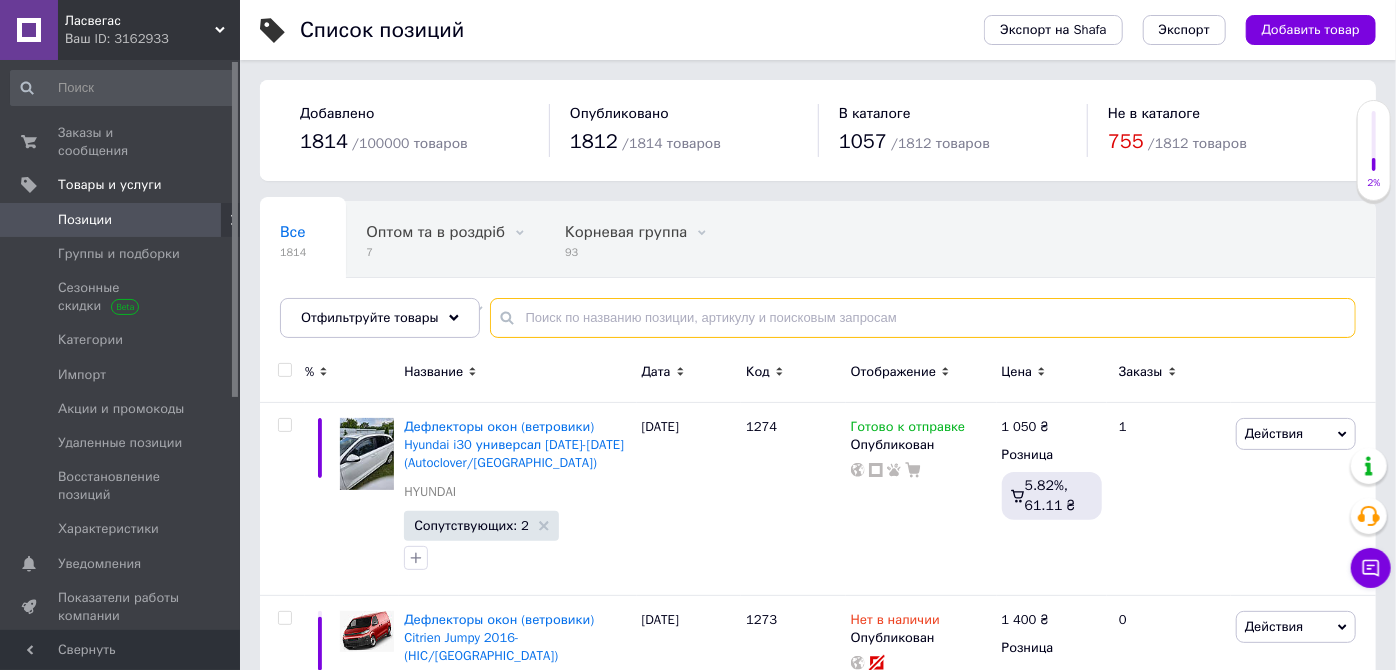 click at bounding box center (923, 318) 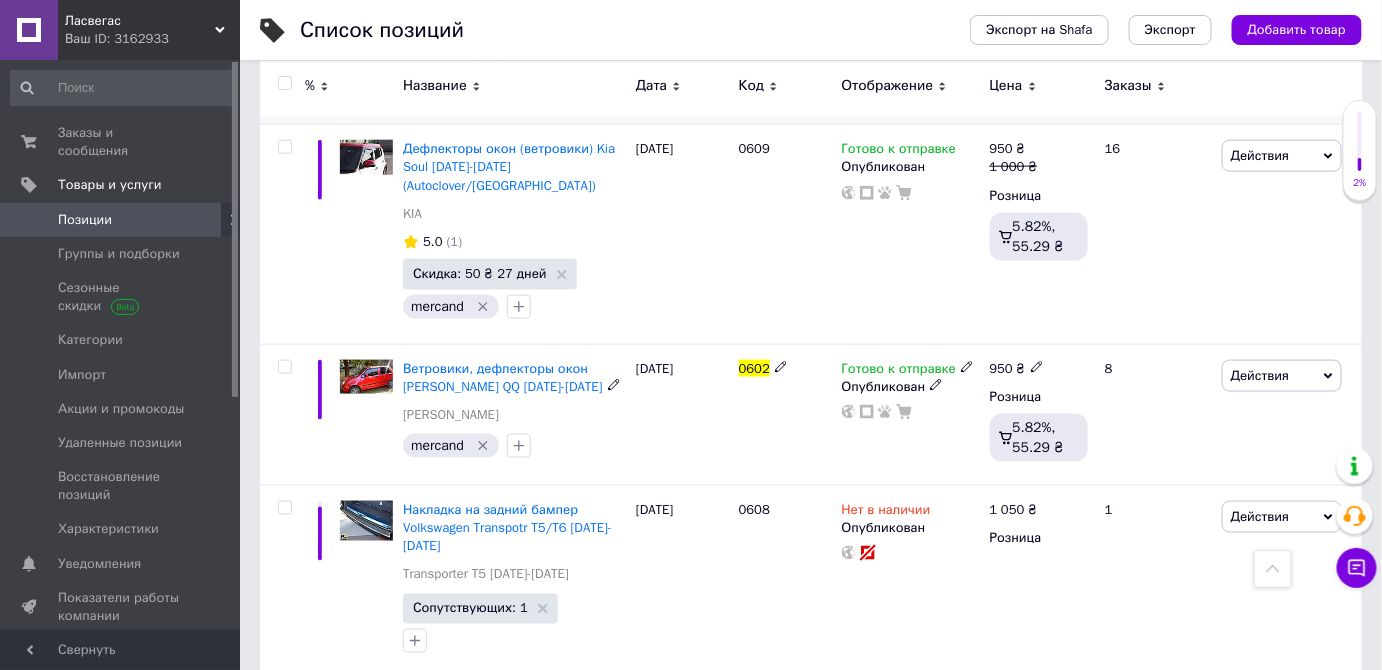 scroll, scrollTop: 727, scrollLeft: 0, axis: vertical 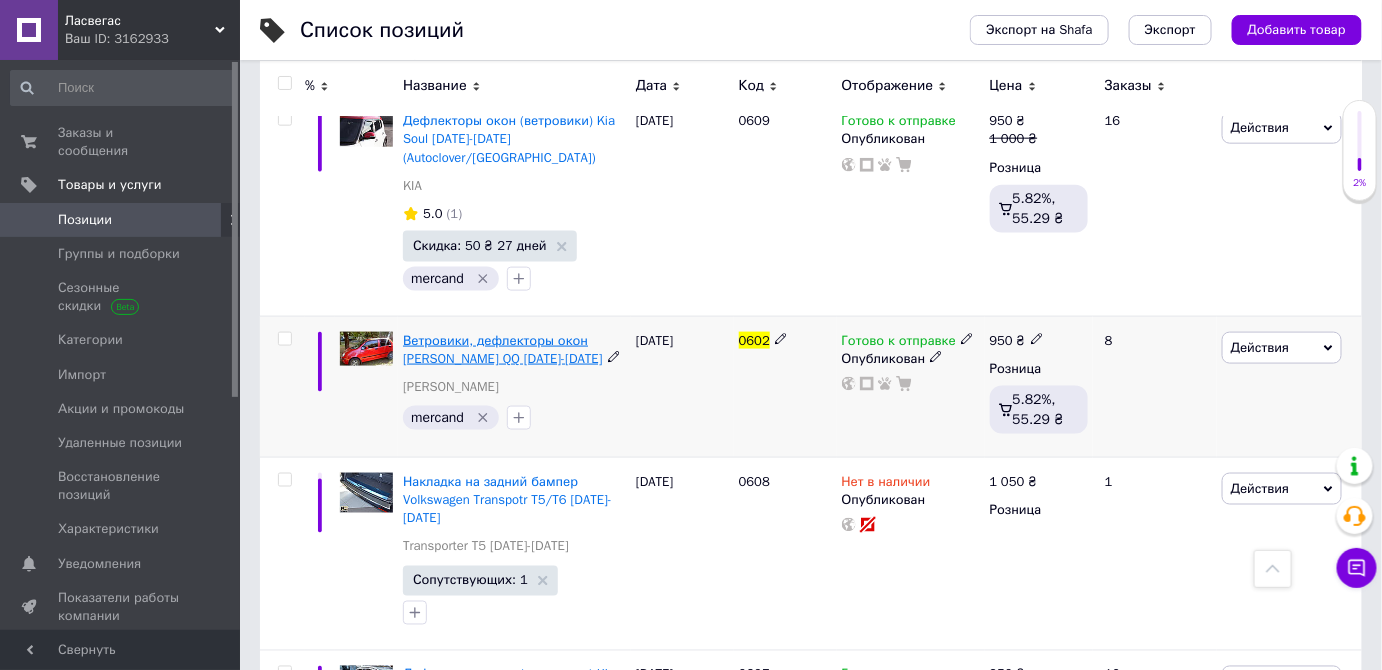 type on "0602" 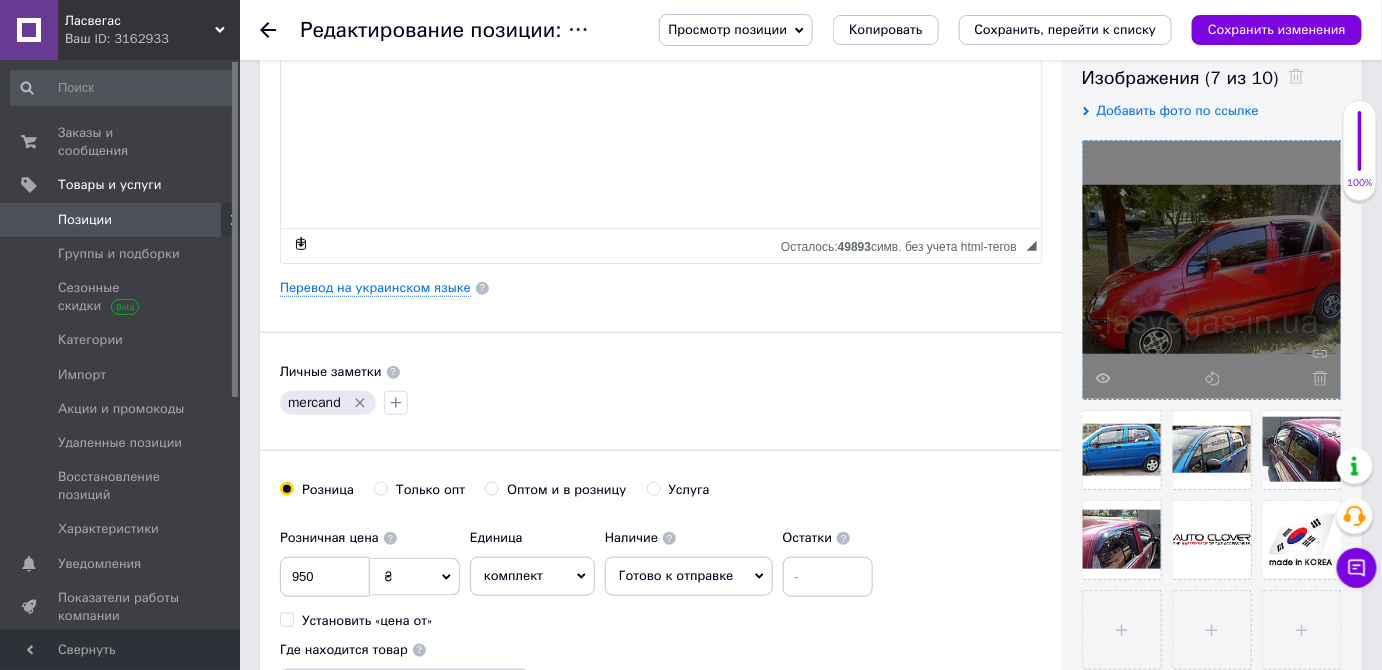 scroll, scrollTop: 363, scrollLeft: 0, axis: vertical 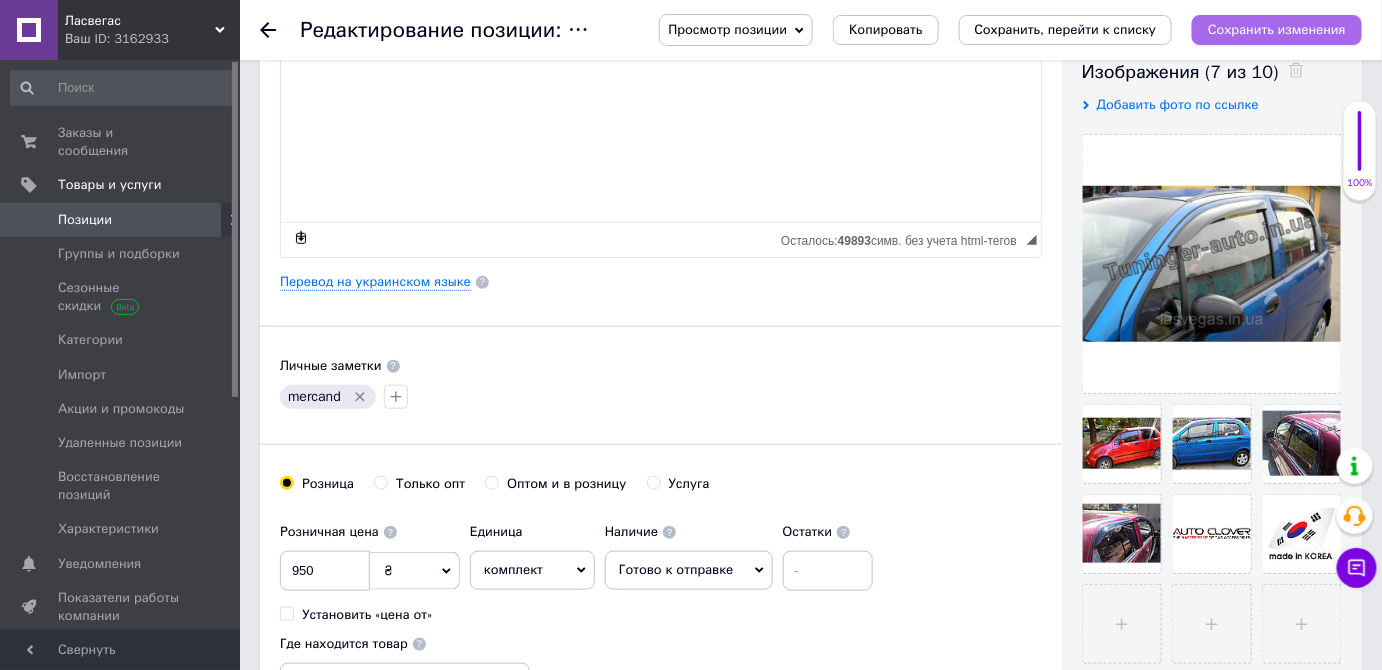 click on "Сохранить изменения" at bounding box center (1277, 29) 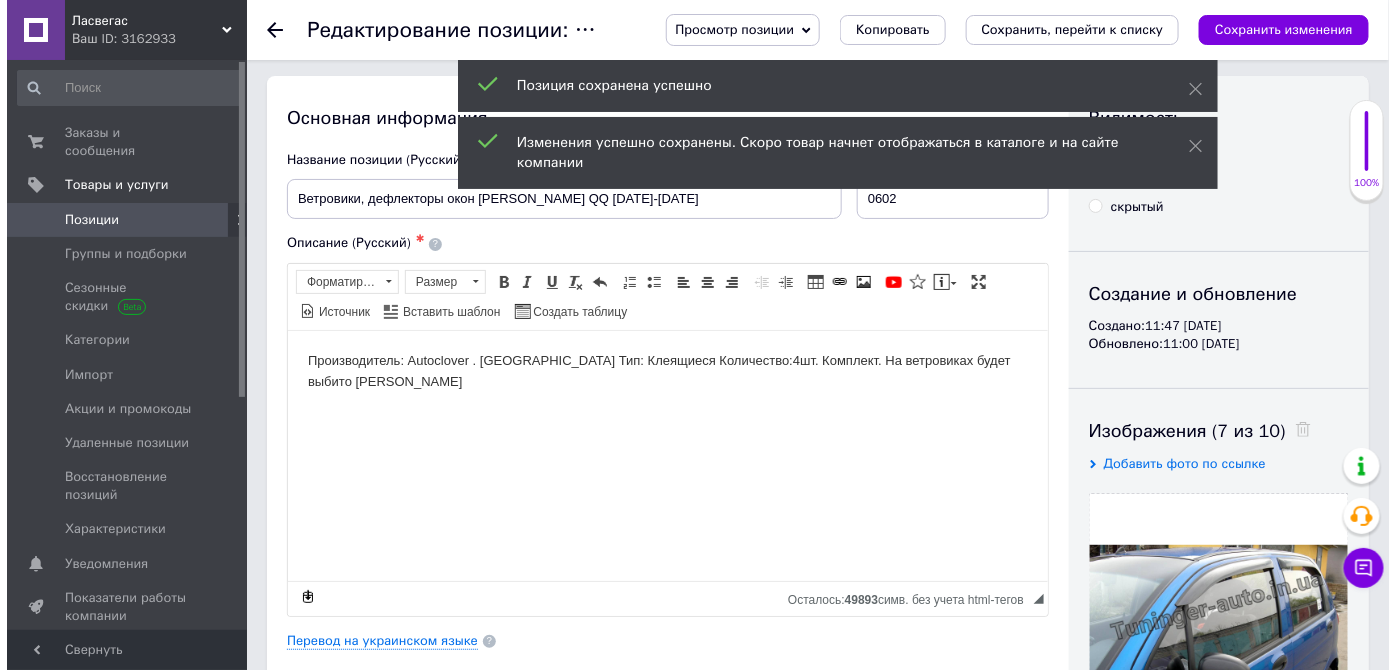 scroll, scrollTop: 0, scrollLeft: 0, axis: both 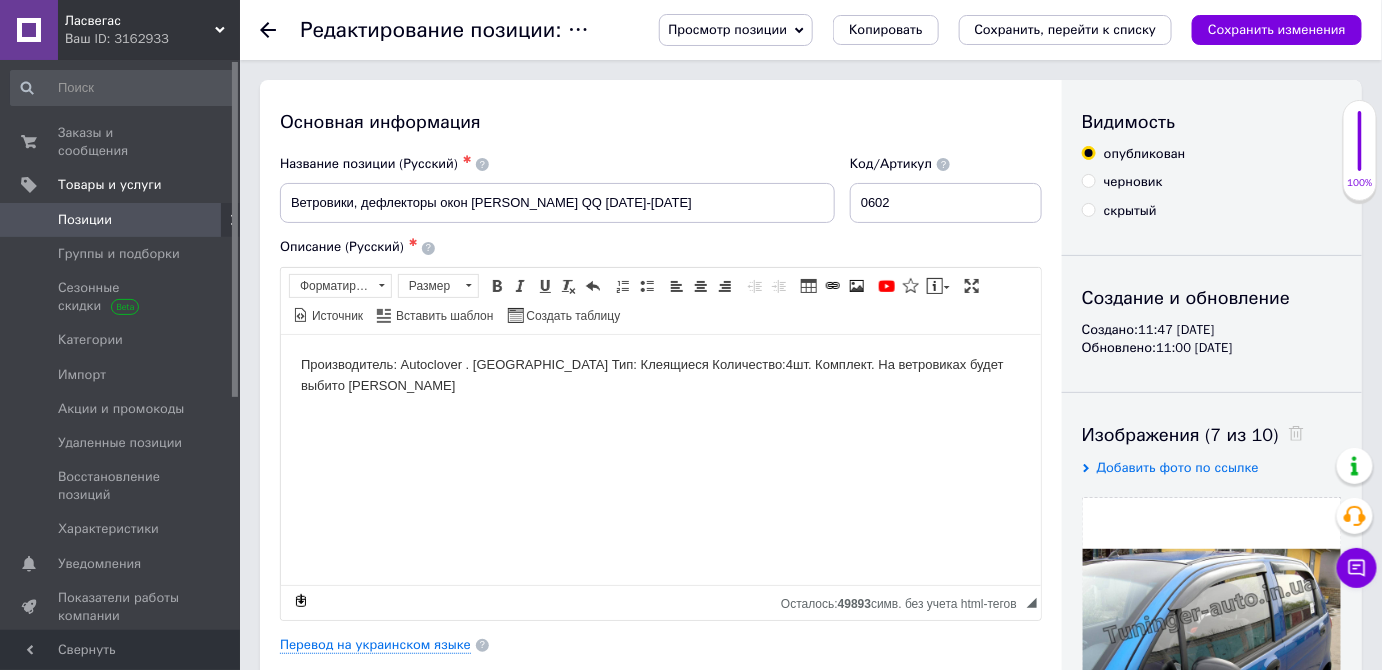 click on "Производитель: Autoclover . Корея Тип: Клеящиеся Количество:4шт. Комплект. На ветровиках будет выбито Matiz" at bounding box center (660, 375) 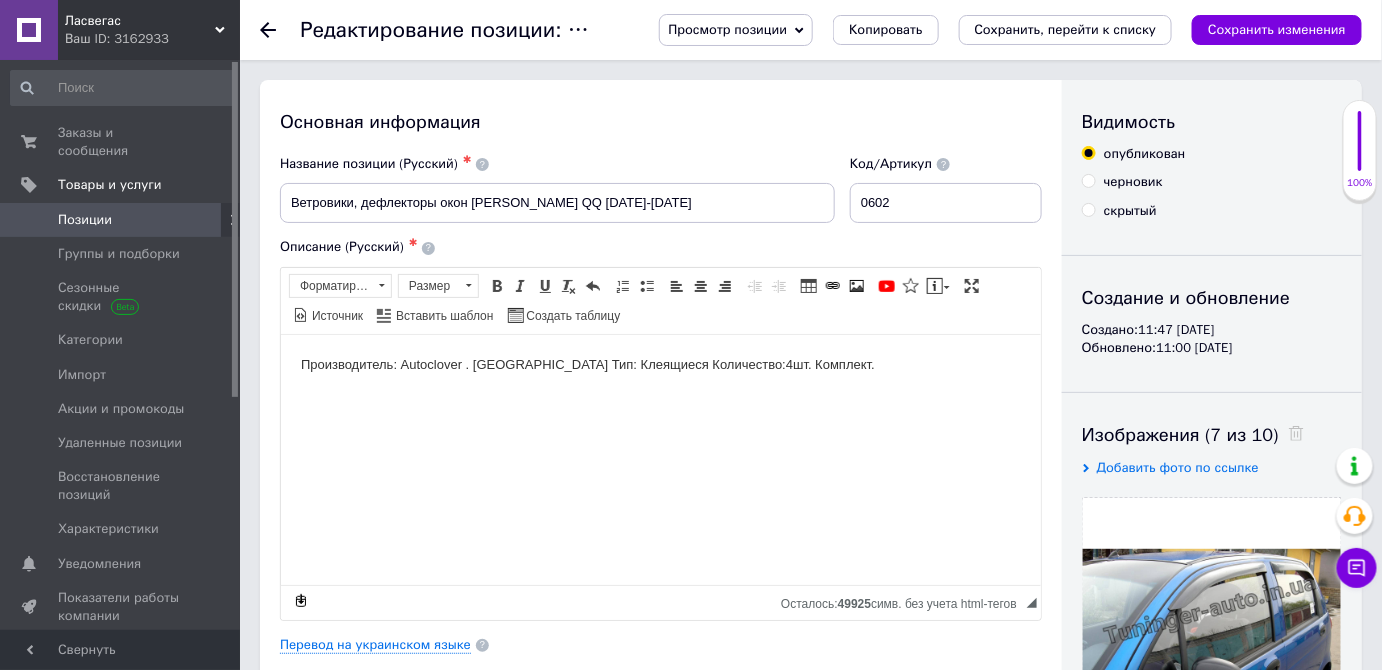 click on "Производитель: Autoclover . Корея Тип: Клеящиеся Количество:4шт. Комплект." at bounding box center [660, 364] 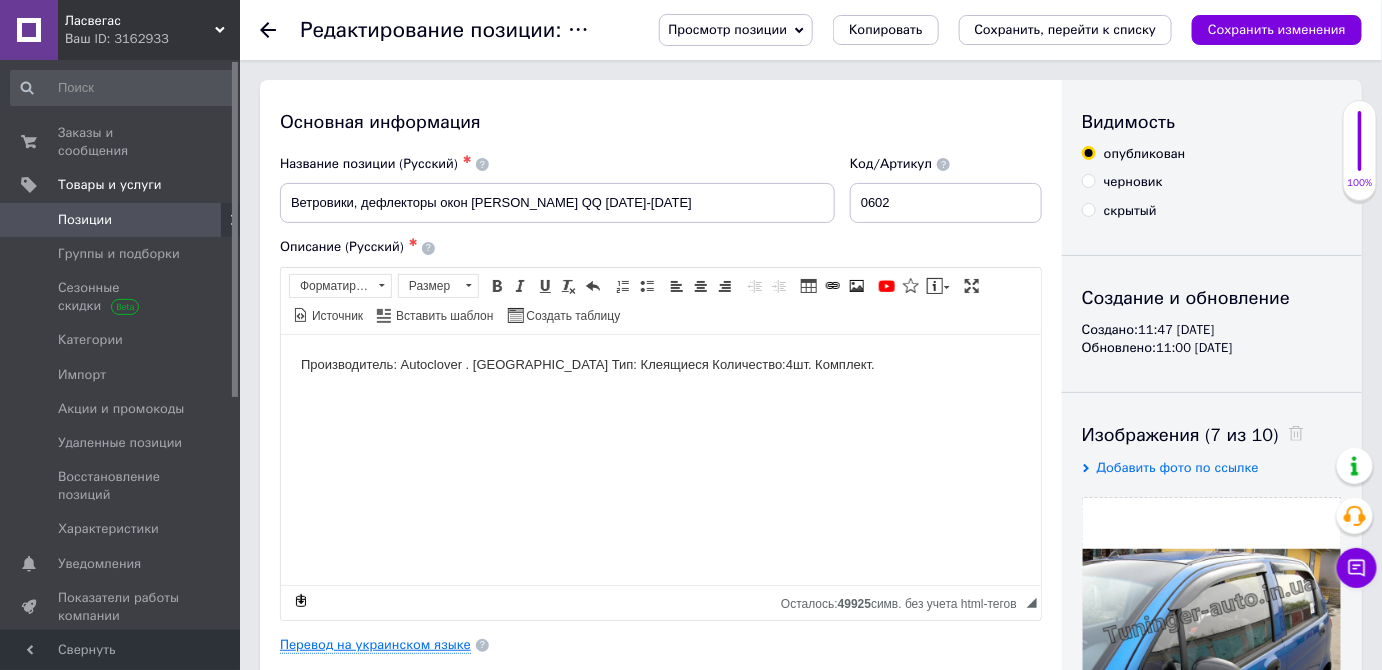 click on "Перевод на украинском языке" at bounding box center [375, 645] 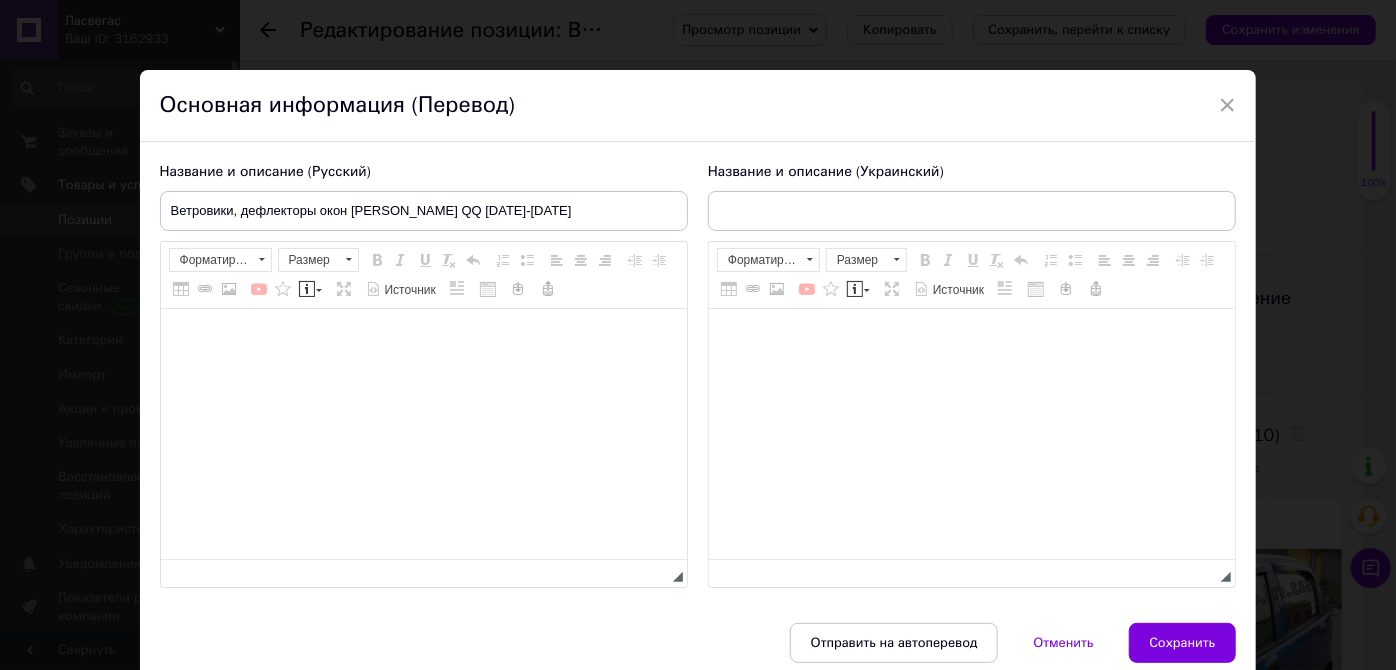 type on "Вітровики, дефлектори вікон Chery QQ 2003-2012" 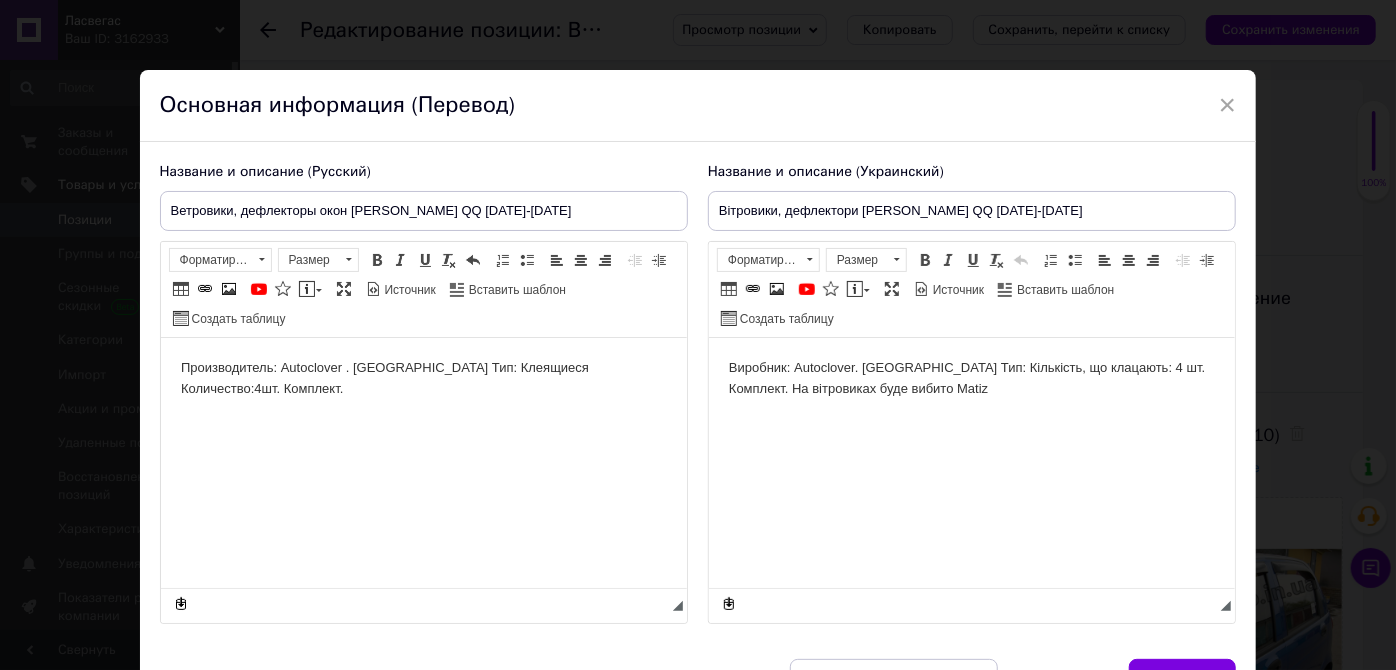 scroll, scrollTop: 0, scrollLeft: 0, axis: both 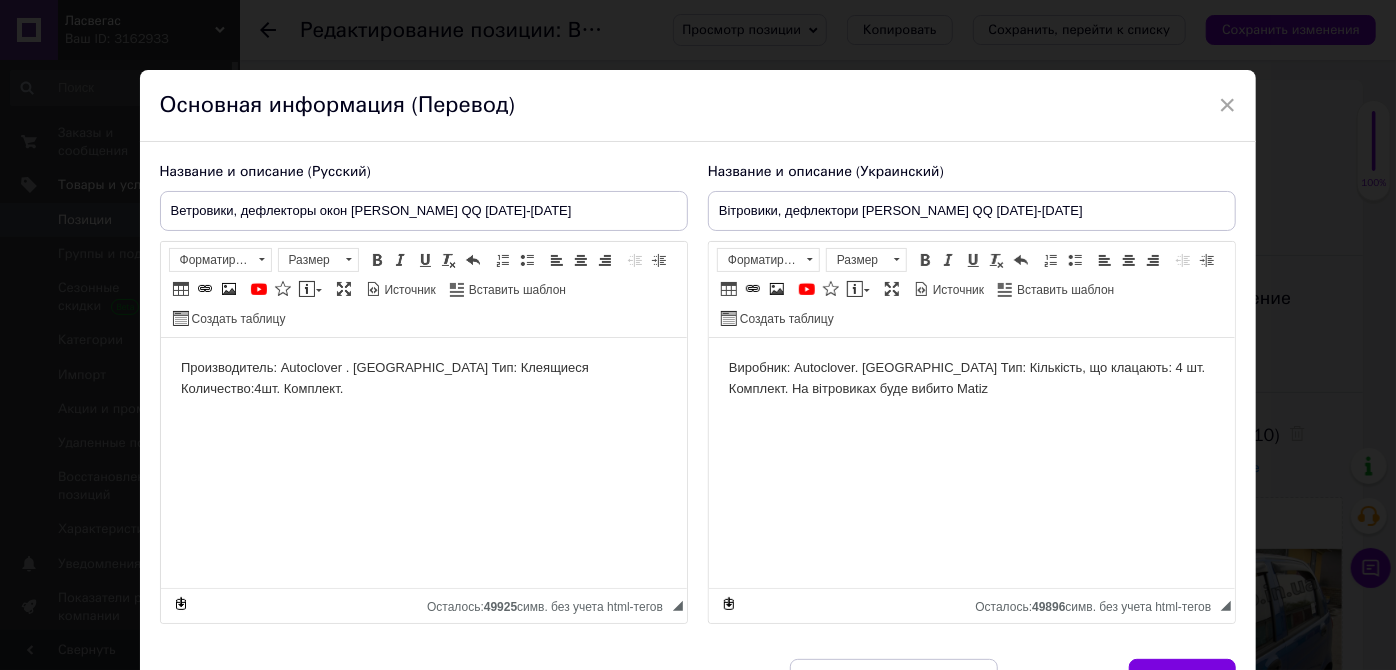 click on "Виробник: Autoclover. Корея Тип: Кількість, що клацають: 4 шт. Комплект. На вітровиках буде вибито Matiz" at bounding box center (971, 379) 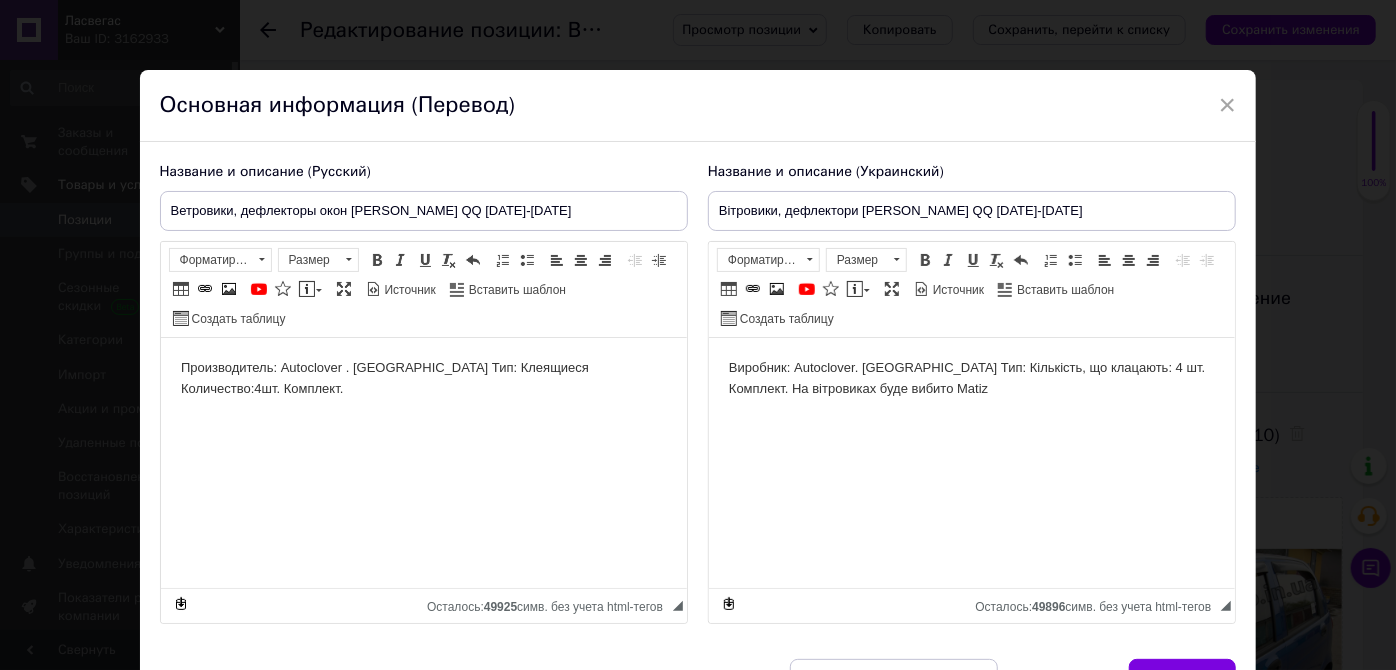 type 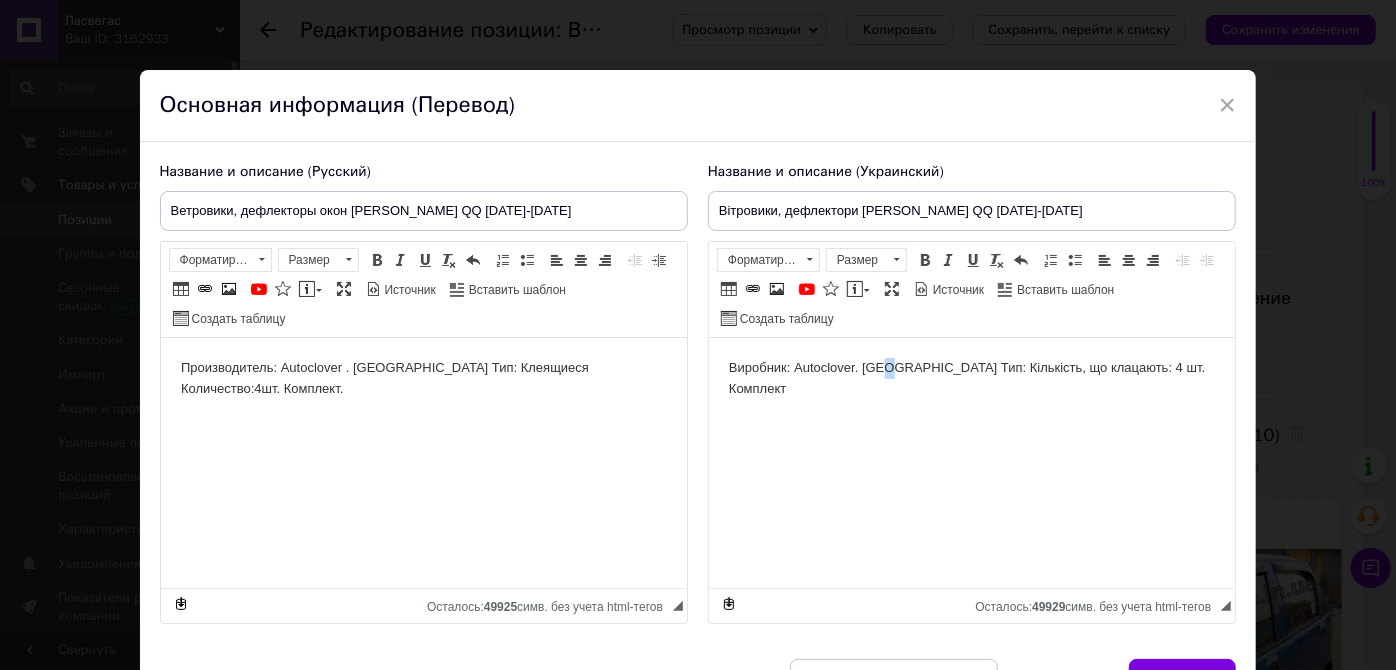click on "Виробник: Autoclover. Корея Тип: Кількість, що клацають: 4 шт. Комплект" at bounding box center [971, 379] 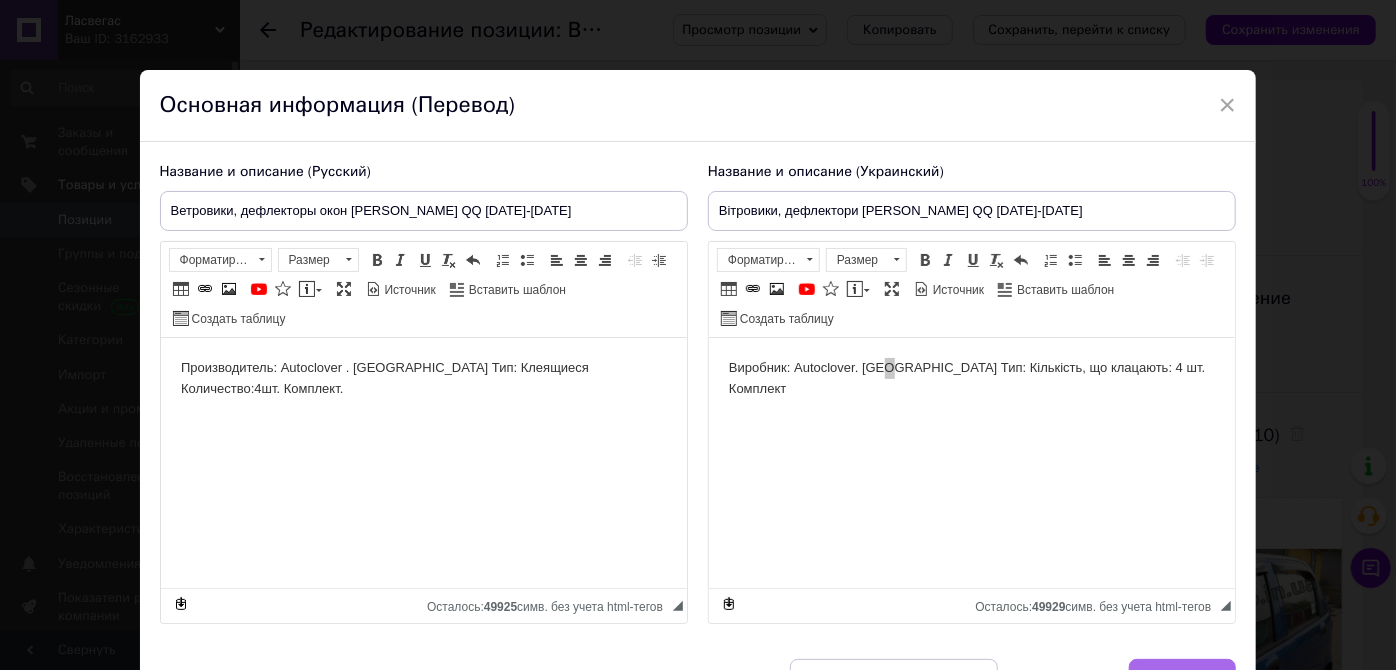 click on "Сохранить" at bounding box center (1183, 679) 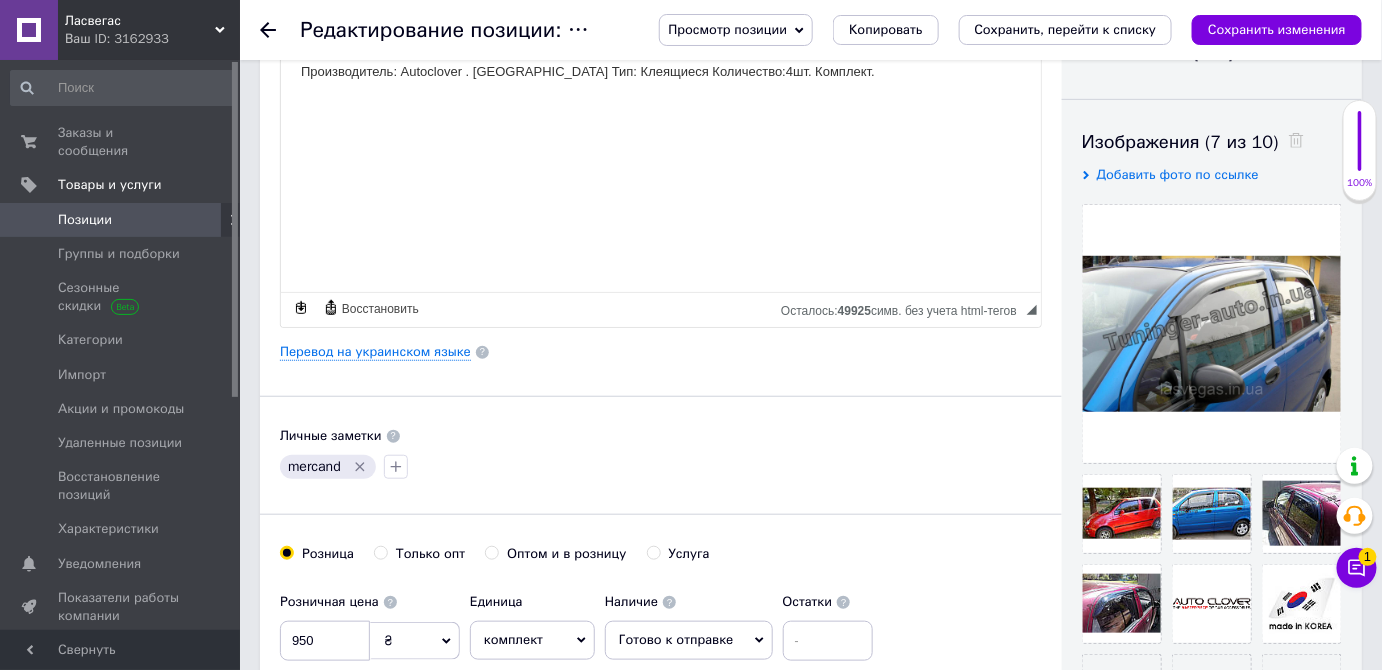 scroll, scrollTop: 454, scrollLeft: 0, axis: vertical 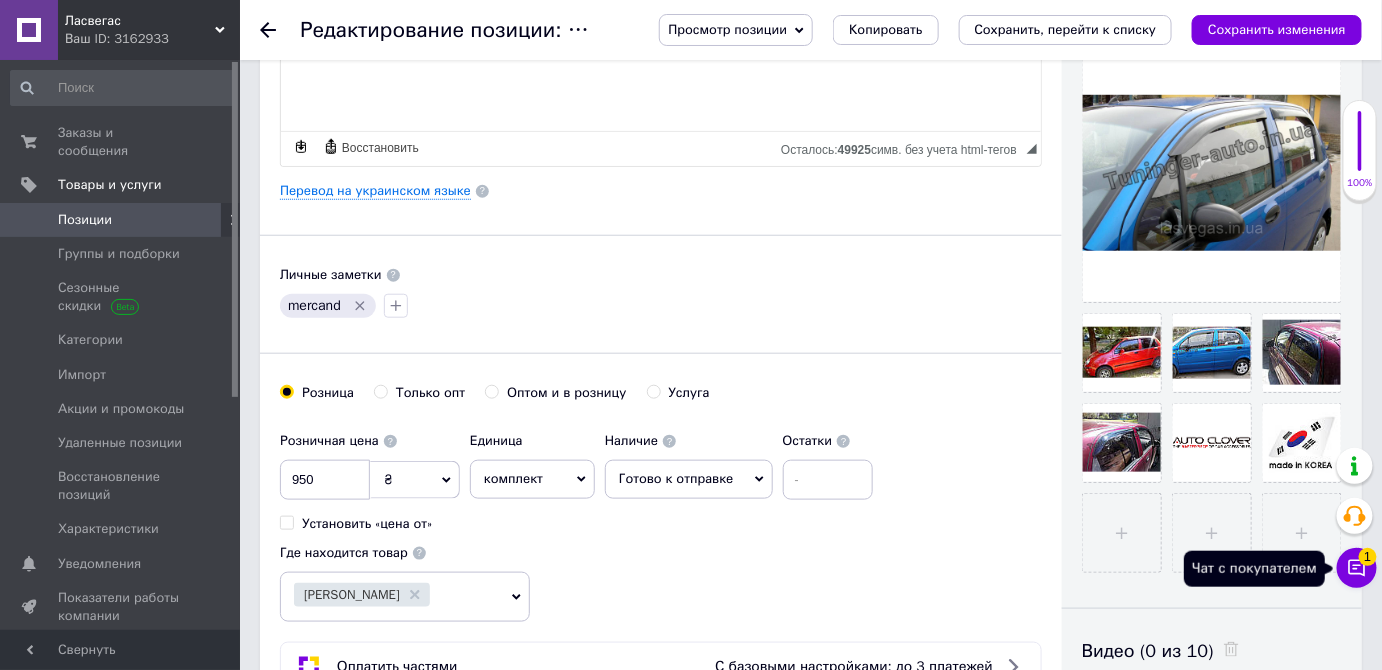 click 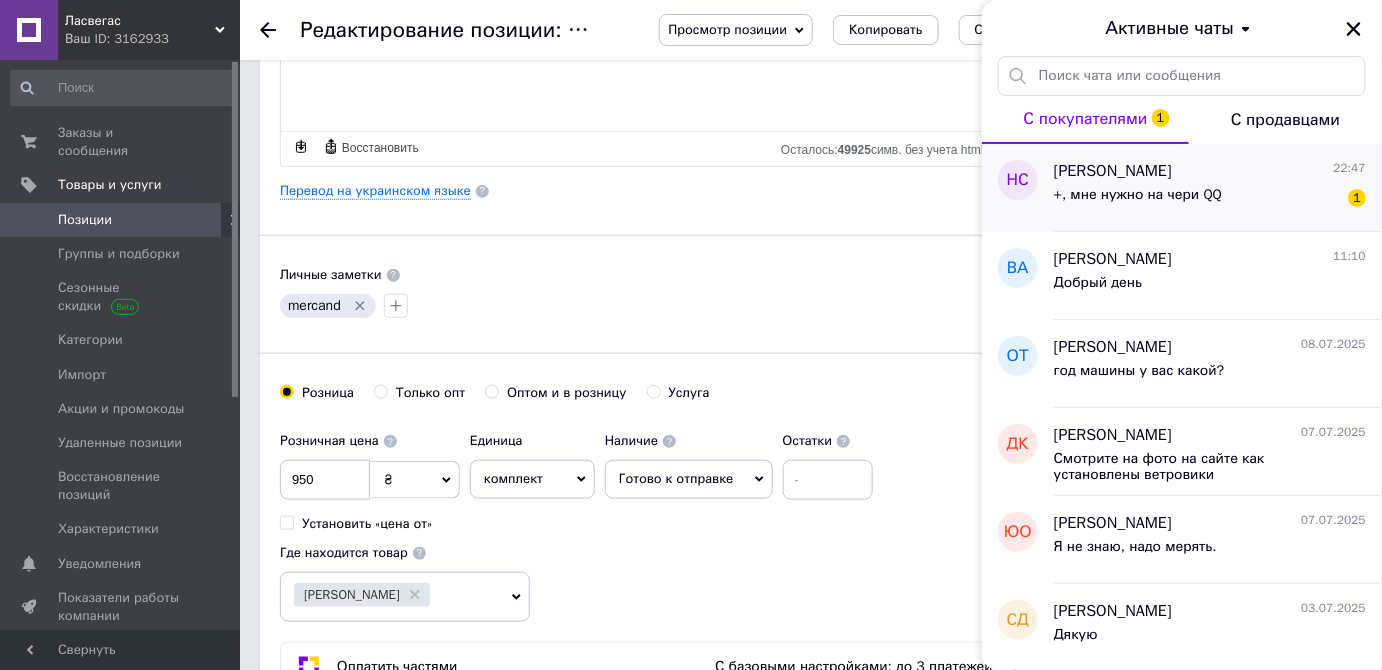 click on "+, мне нужно на чери QQ 1" at bounding box center [1210, 199] 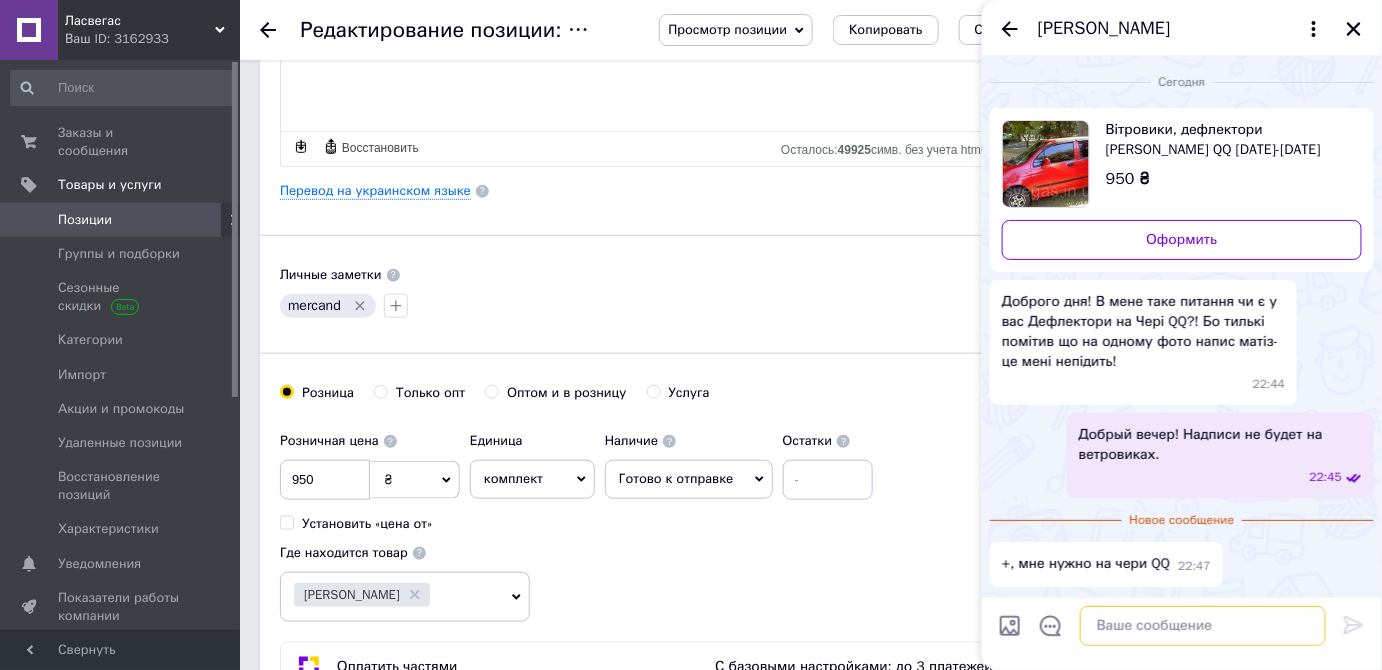 click at bounding box center [1203, 626] 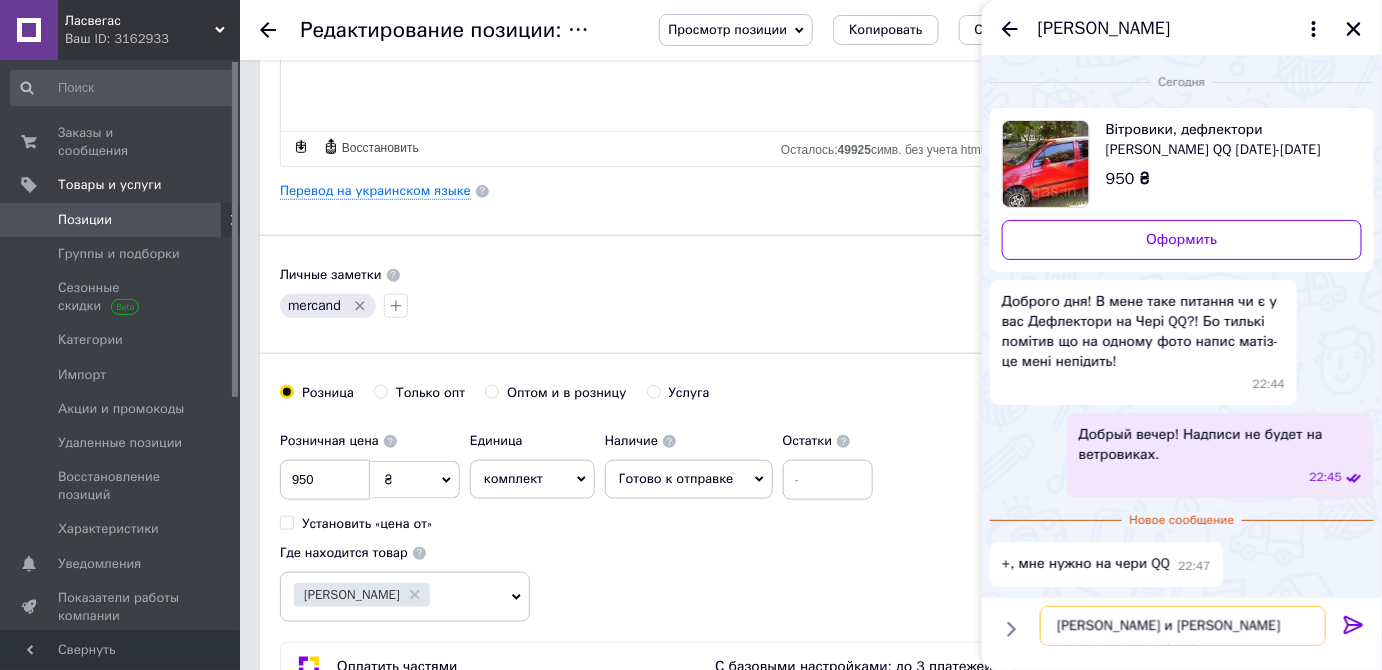 type on "Матиз и чери идут в одном кузове." 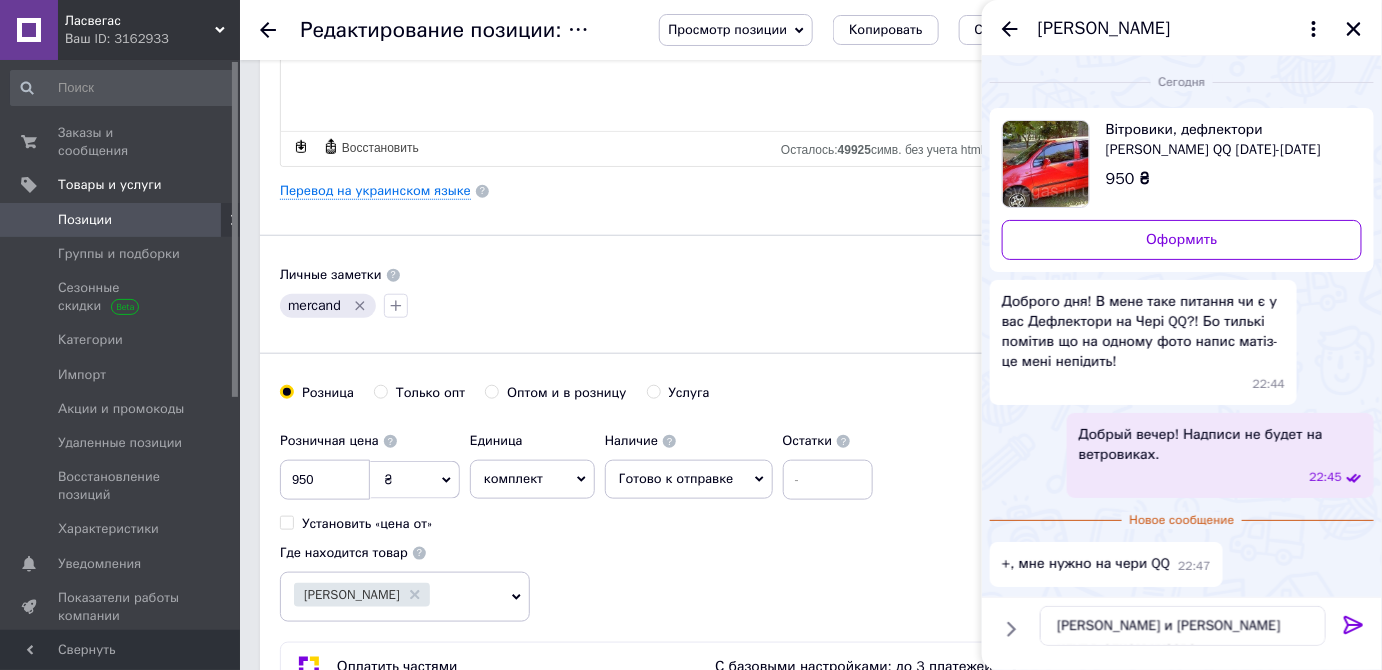 click 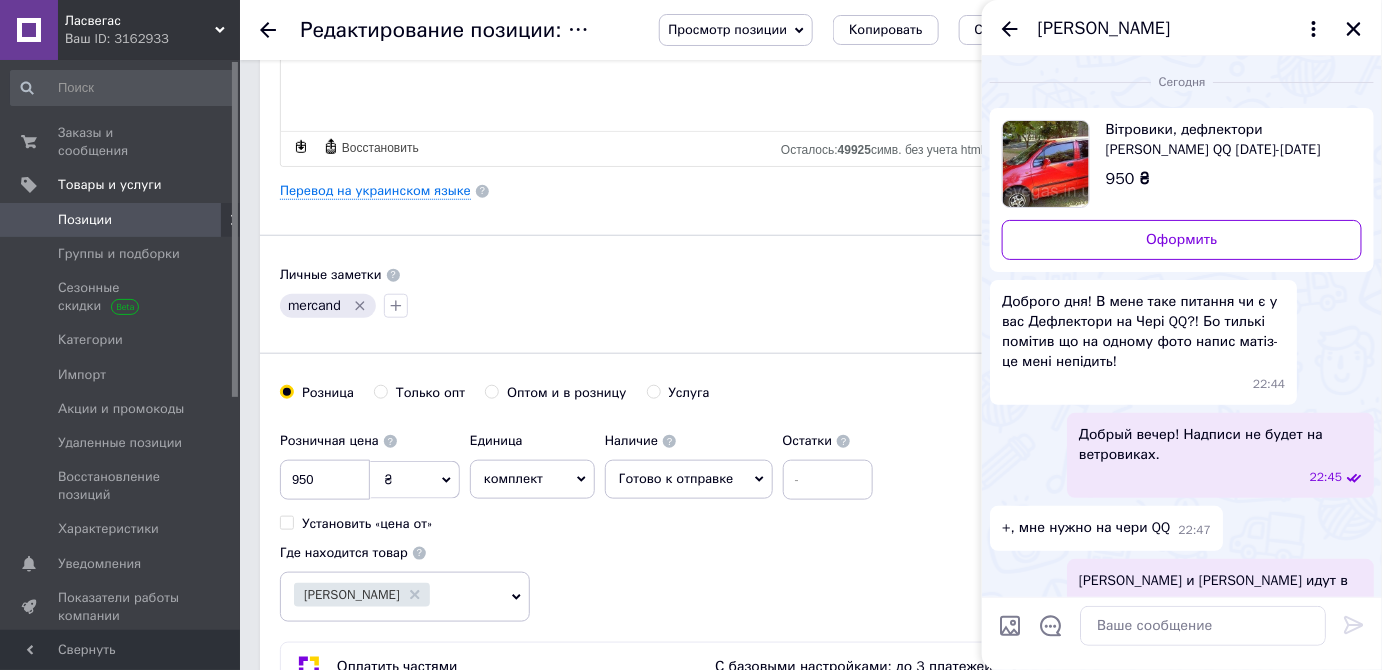 scroll, scrollTop: 14, scrollLeft: 0, axis: vertical 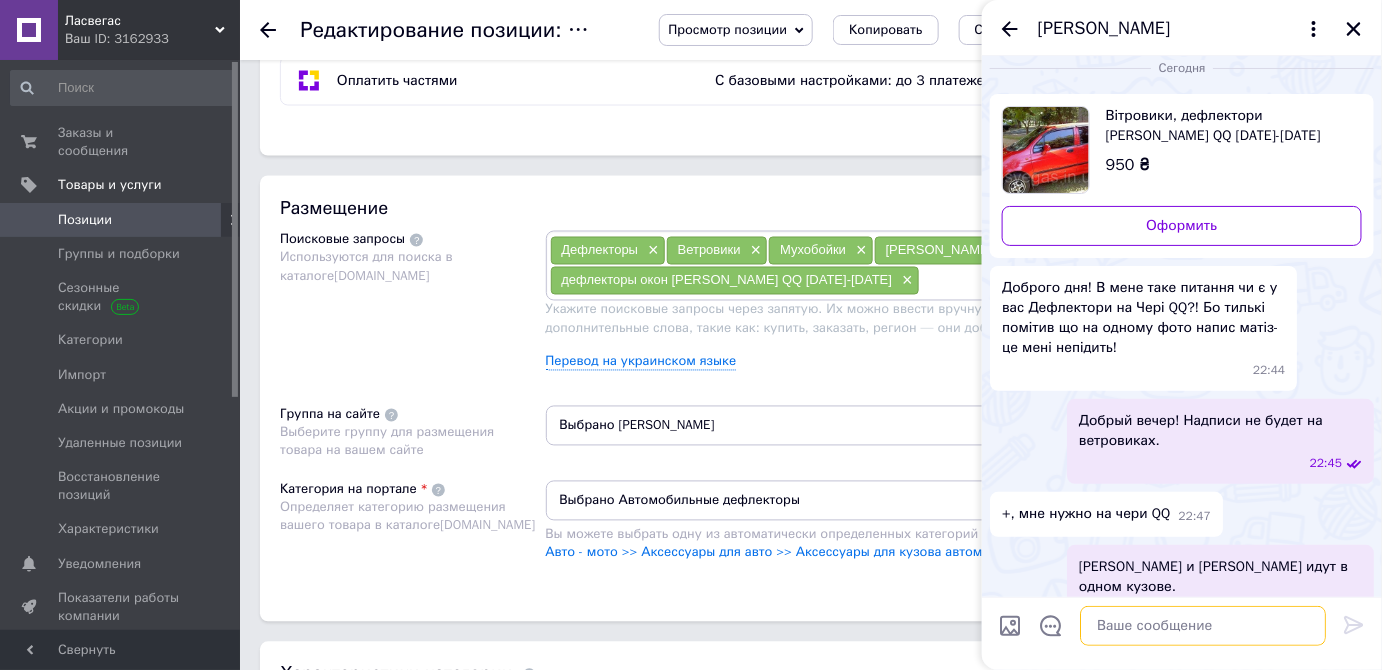click at bounding box center [1203, 626] 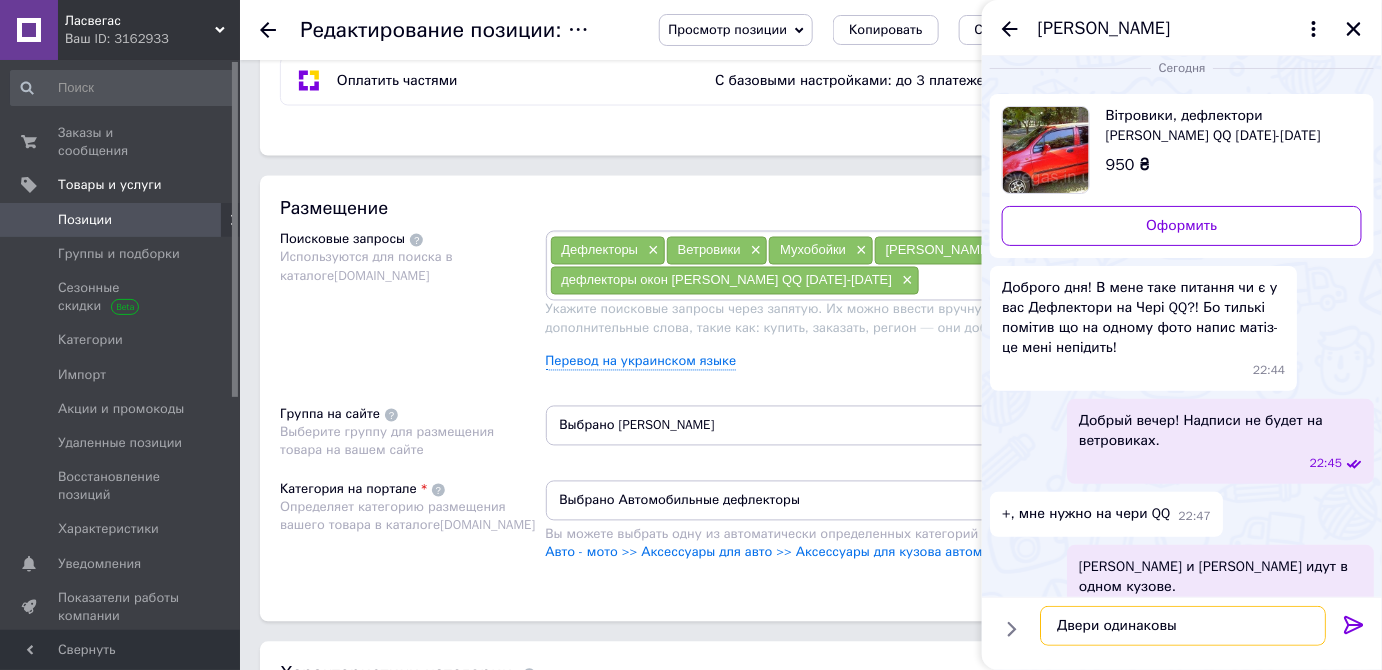 type on "Двери одинаковые" 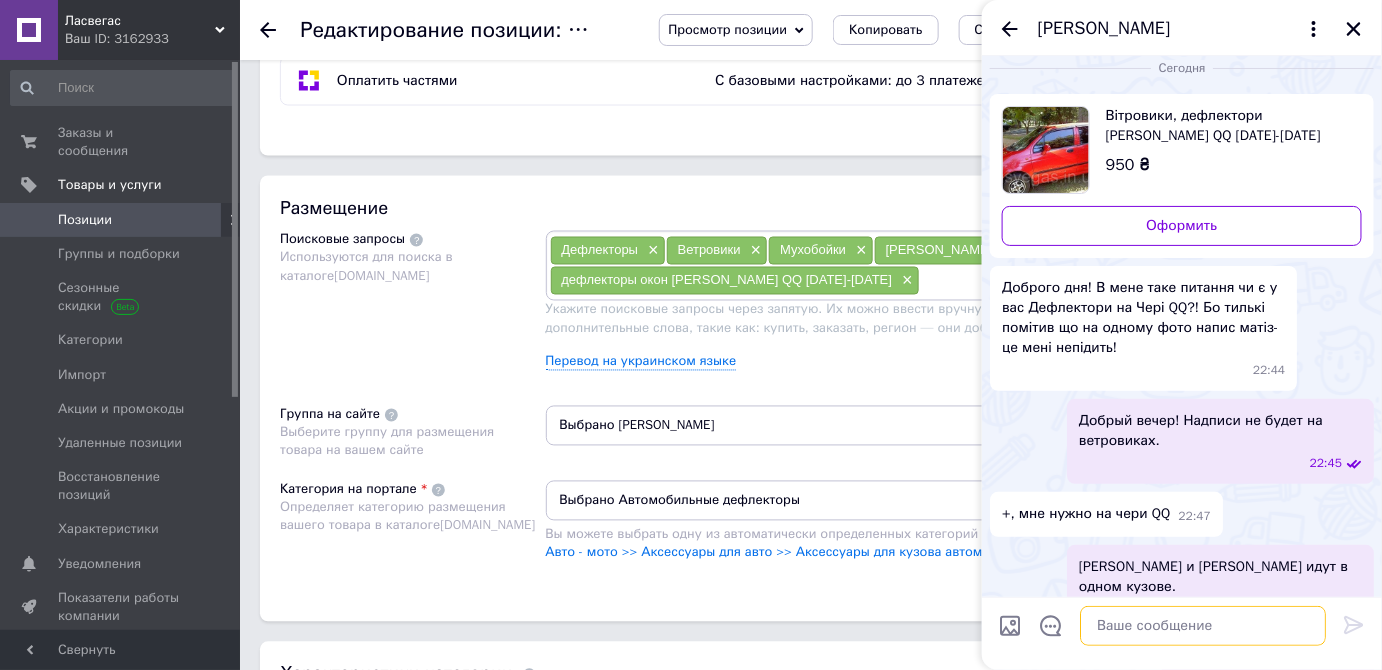 click at bounding box center (1203, 626) 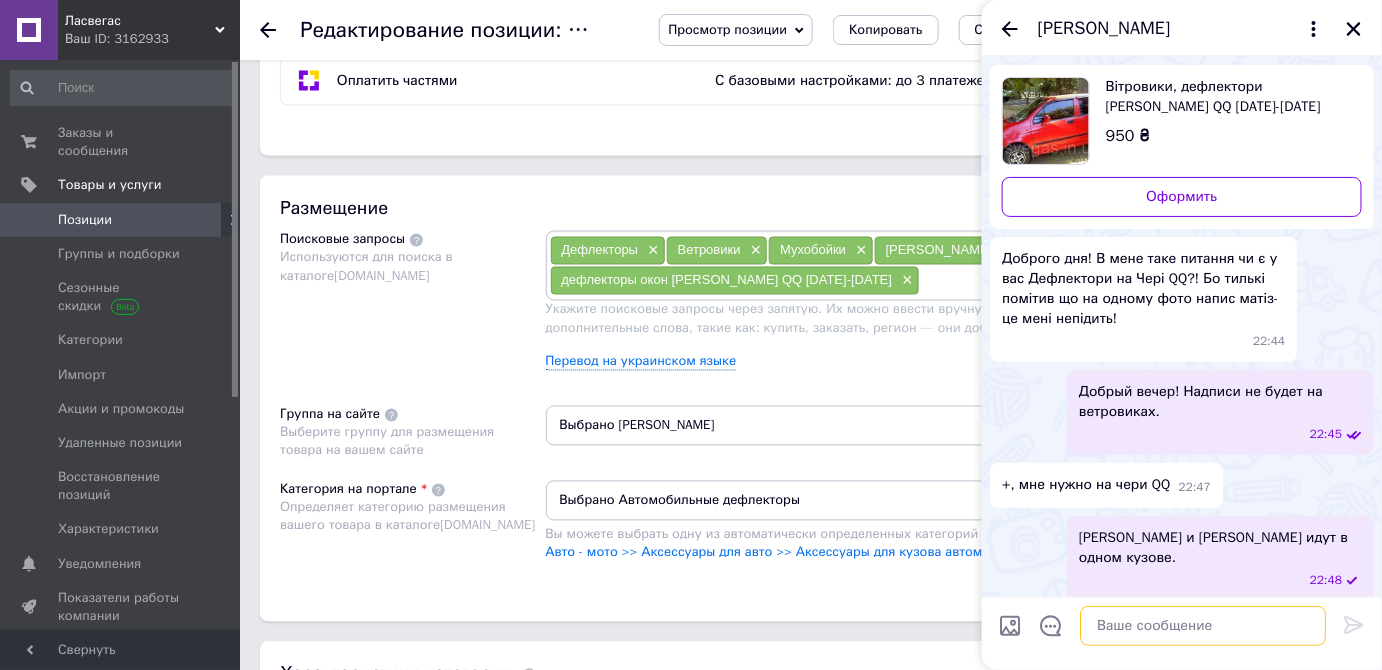 scroll, scrollTop: 19, scrollLeft: 0, axis: vertical 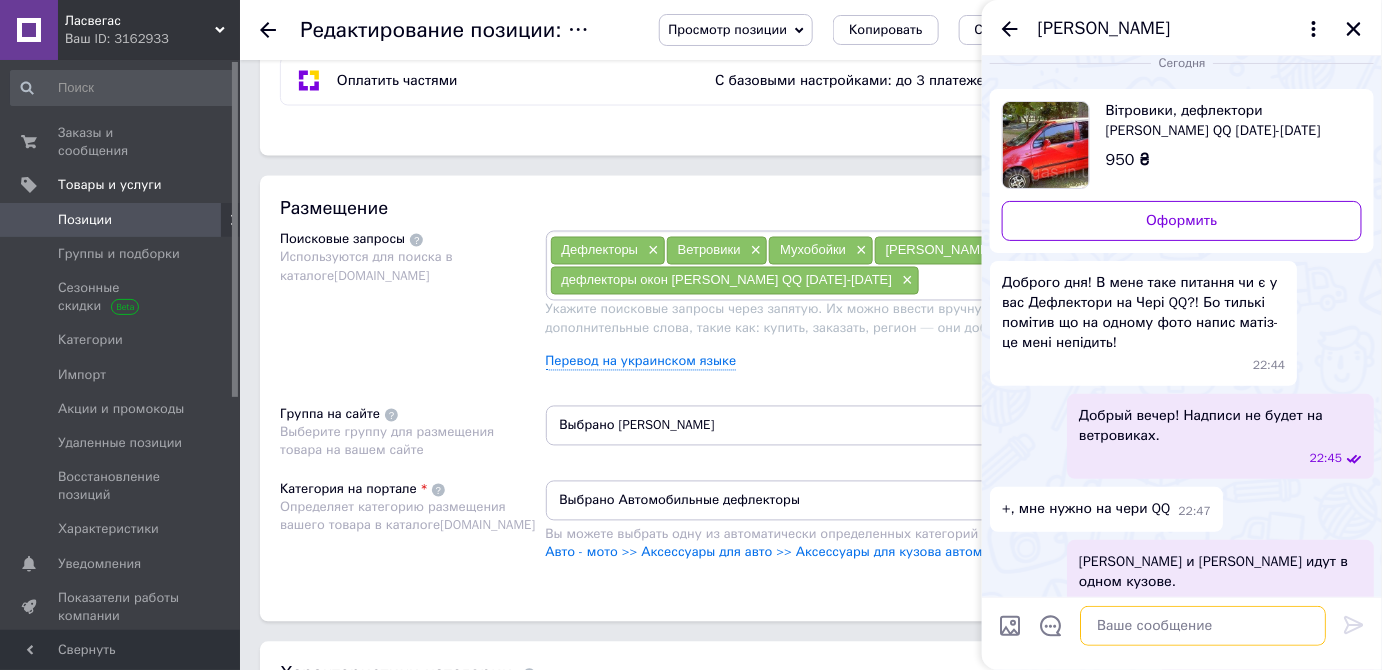 click at bounding box center [1203, 626] 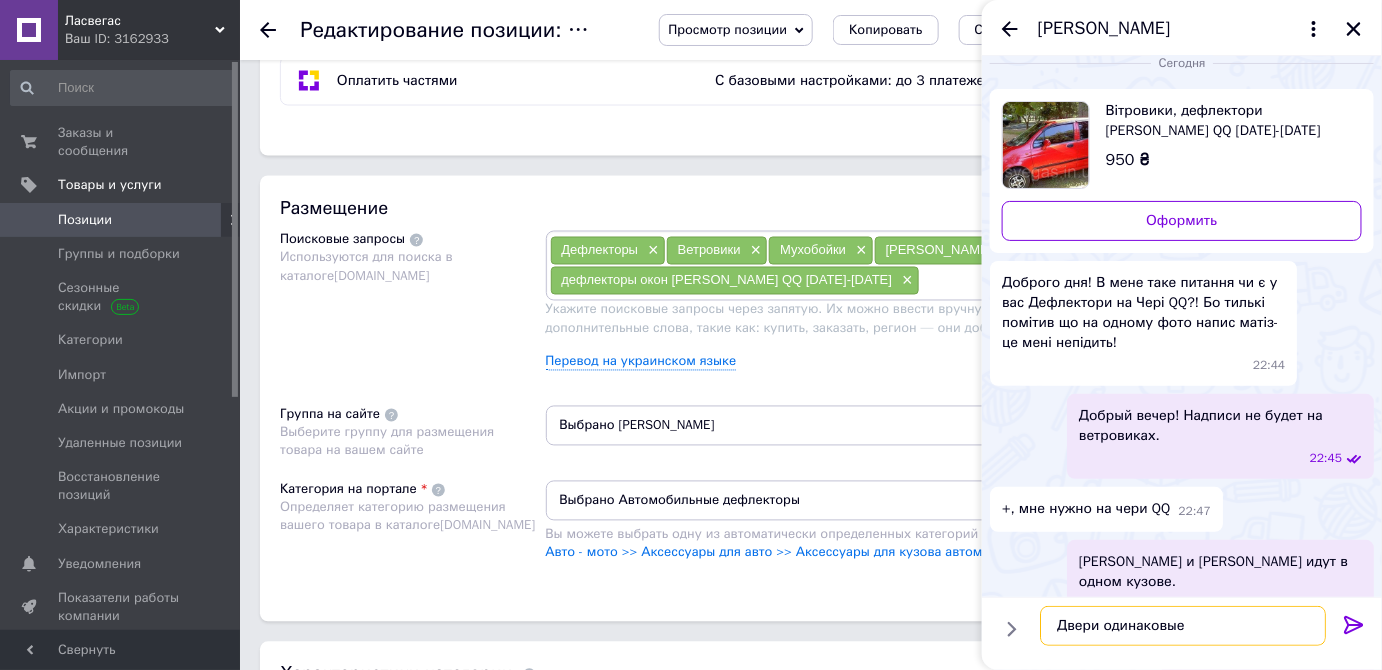 type on "Двери одинаковые" 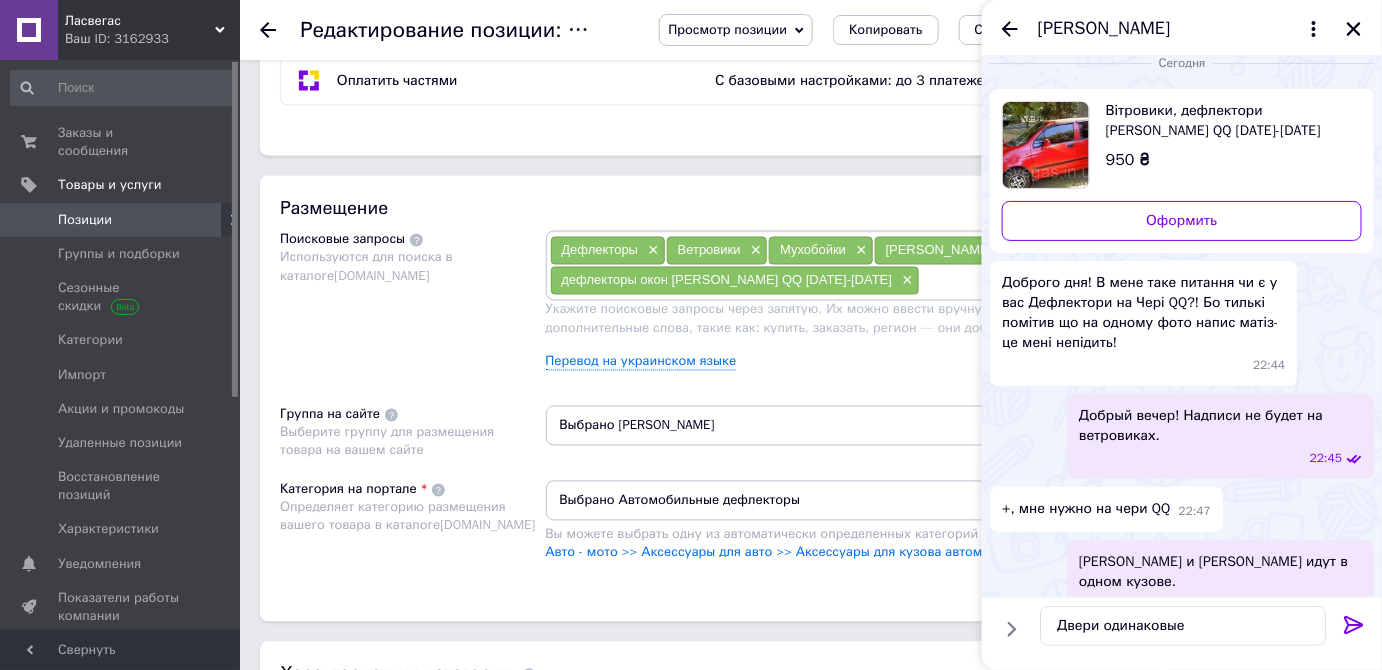 click 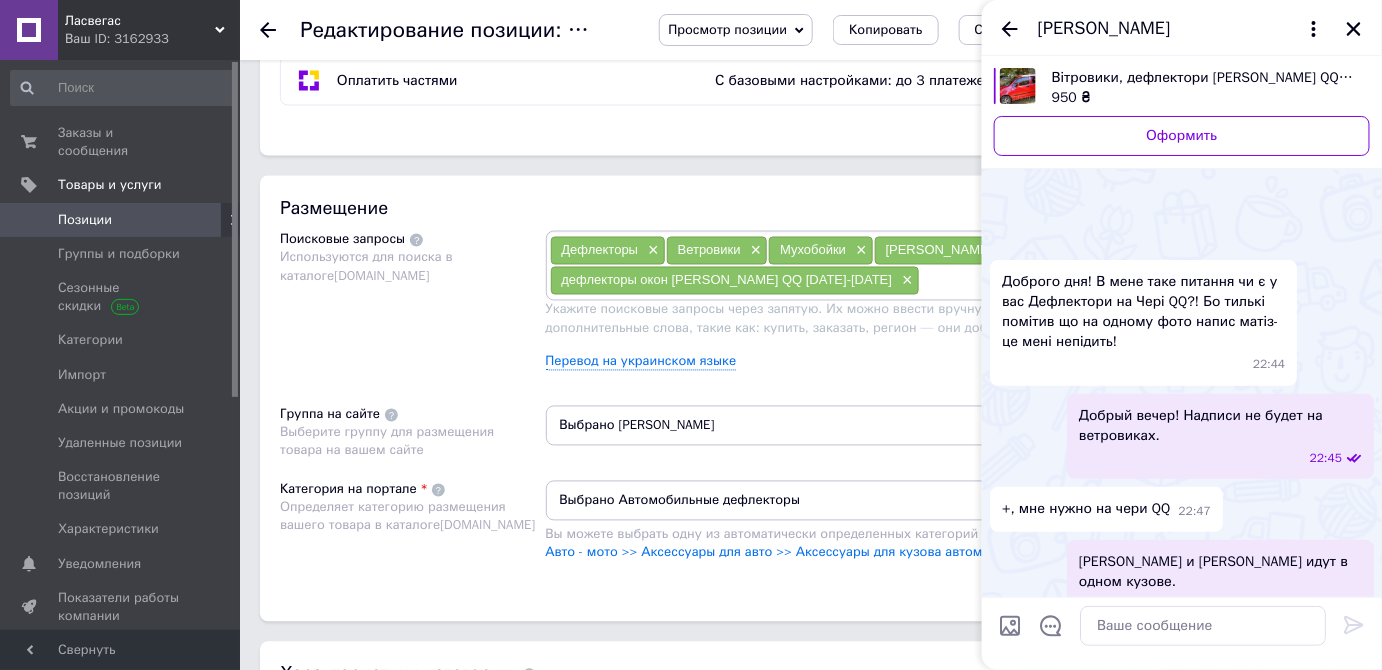 scroll, scrollTop: 120, scrollLeft: 0, axis: vertical 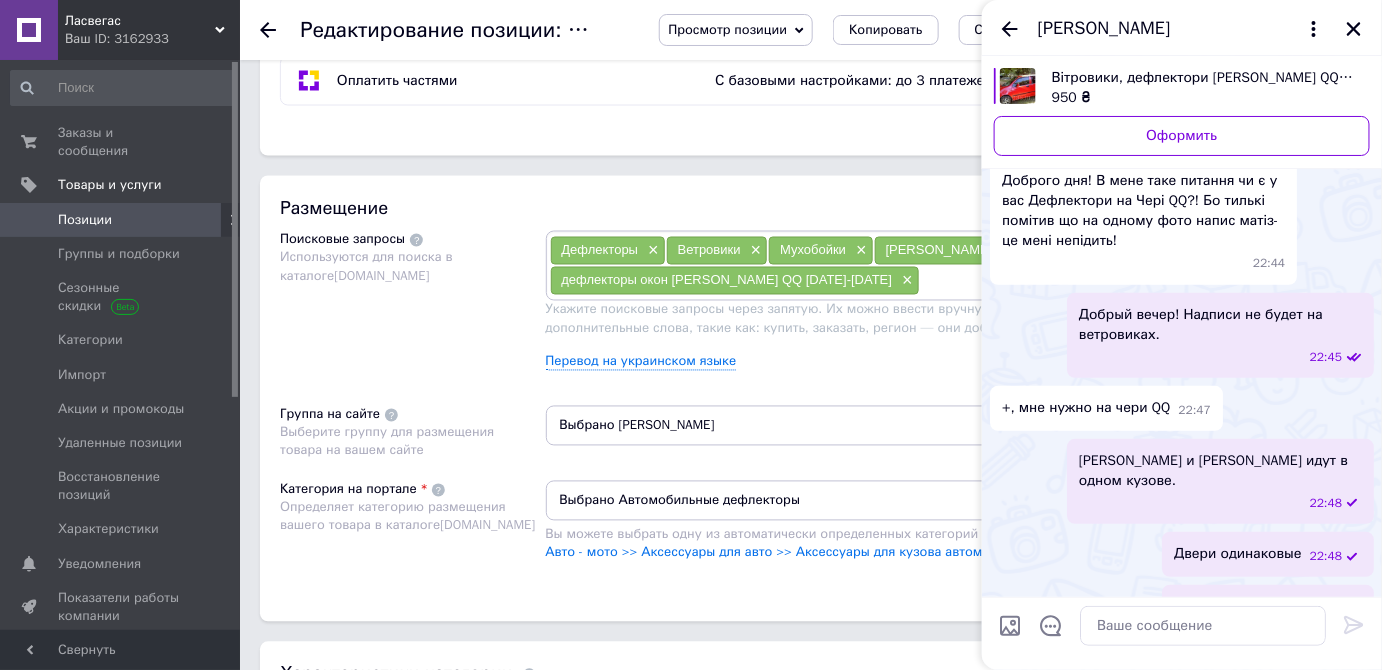 drag, startPoint x: 1266, startPoint y: 569, endPoint x: 1295, endPoint y: 563, distance: 29.614185 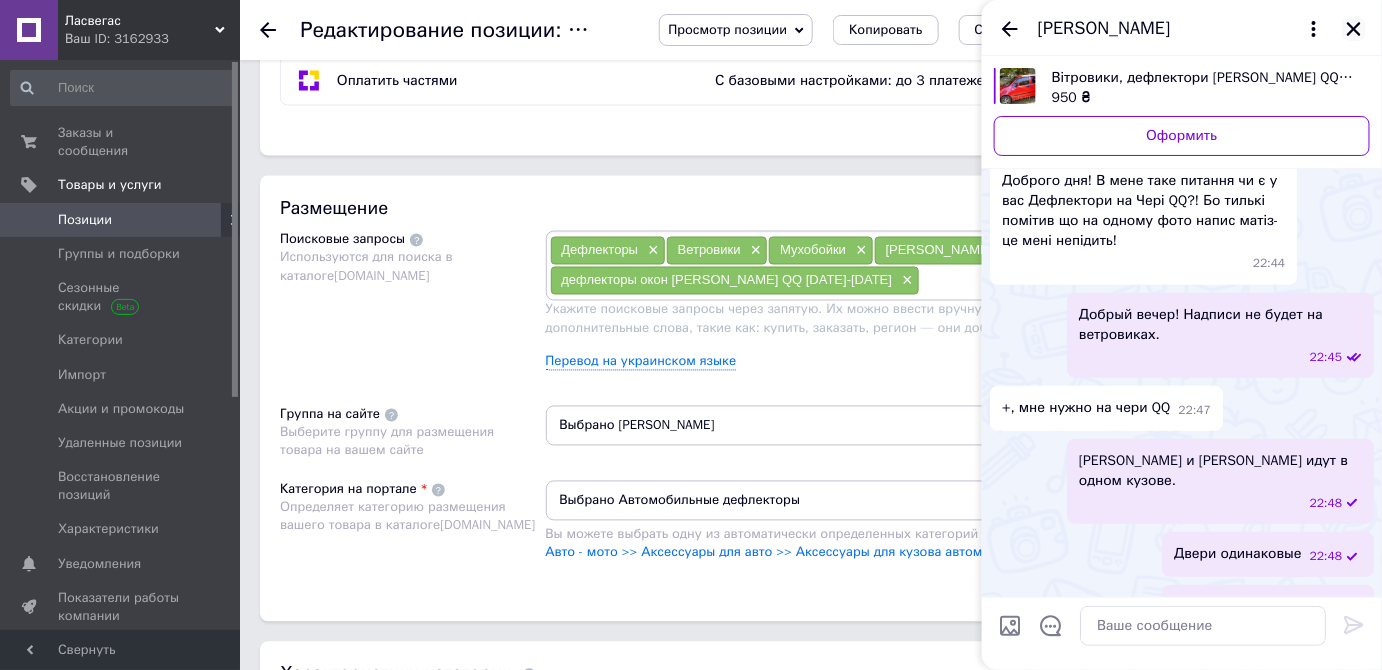 click 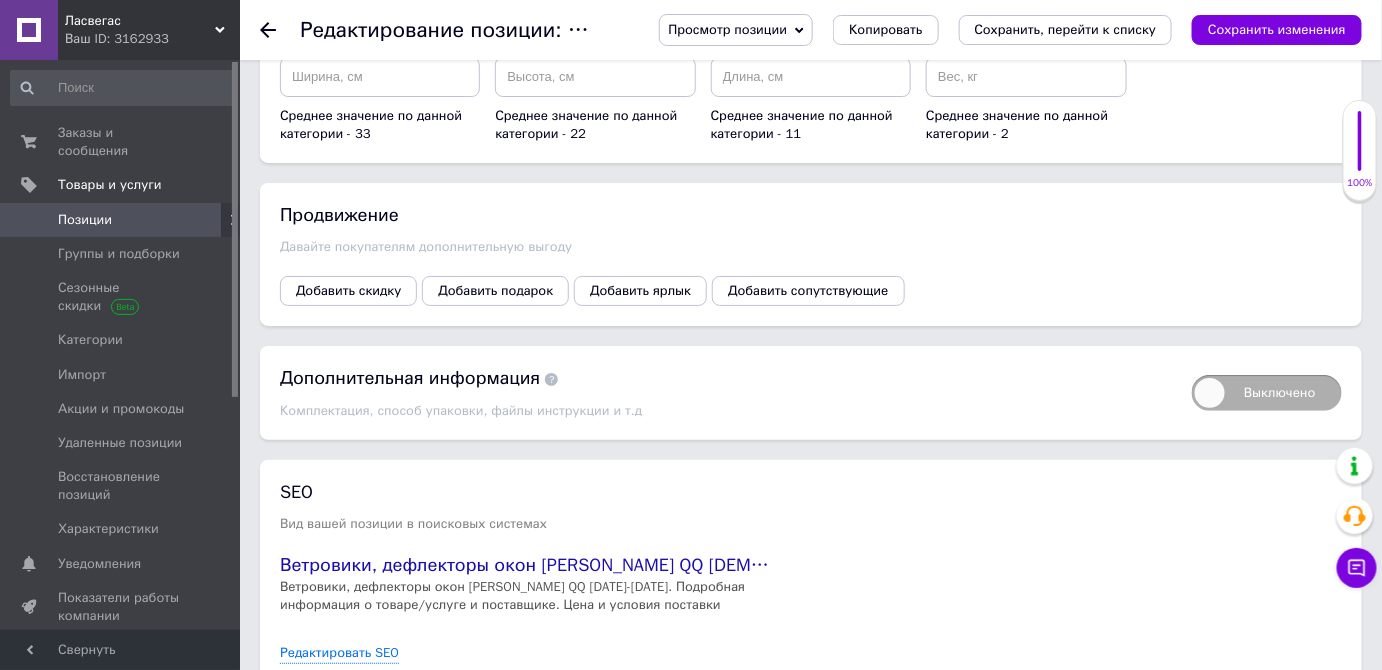 scroll, scrollTop: 2541, scrollLeft: 0, axis: vertical 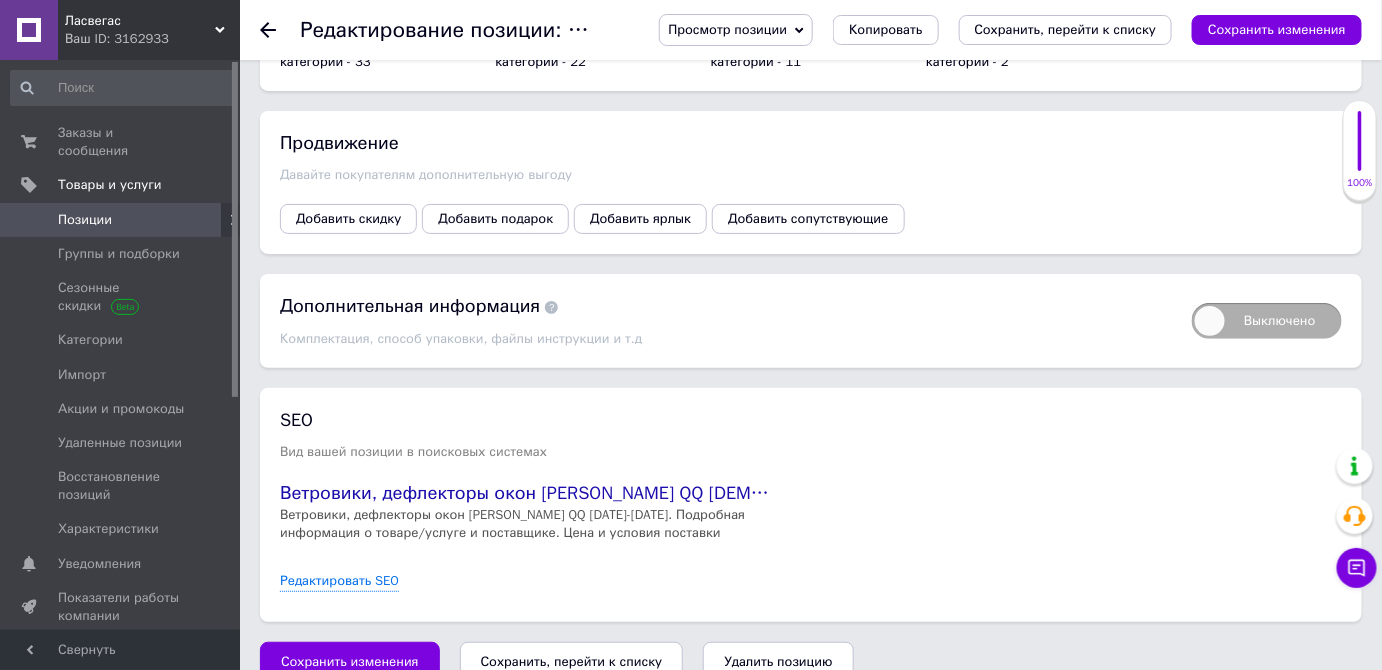 drag, startPoint x: 330, startPoint y: 630, endPoint x: 320, endPoint y: 619, distance: 14.866069 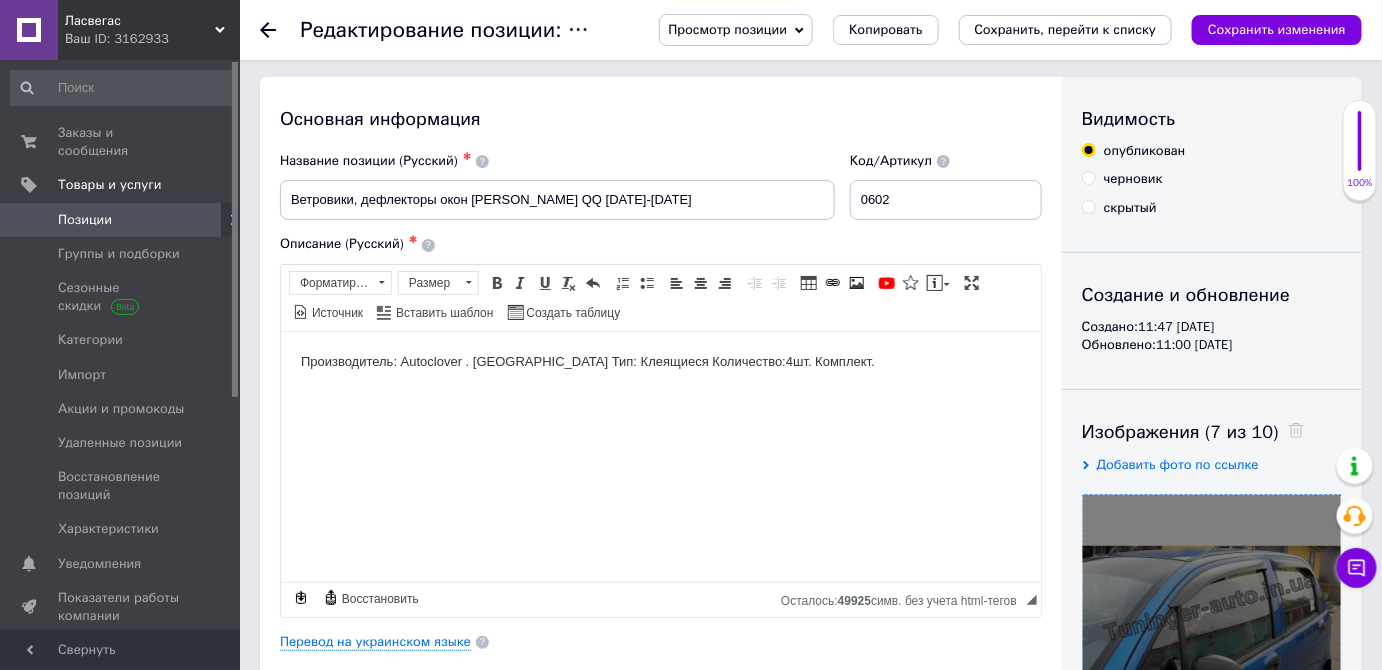 scroll, scrollTop: 0, scrollLeft: 0, axis: both 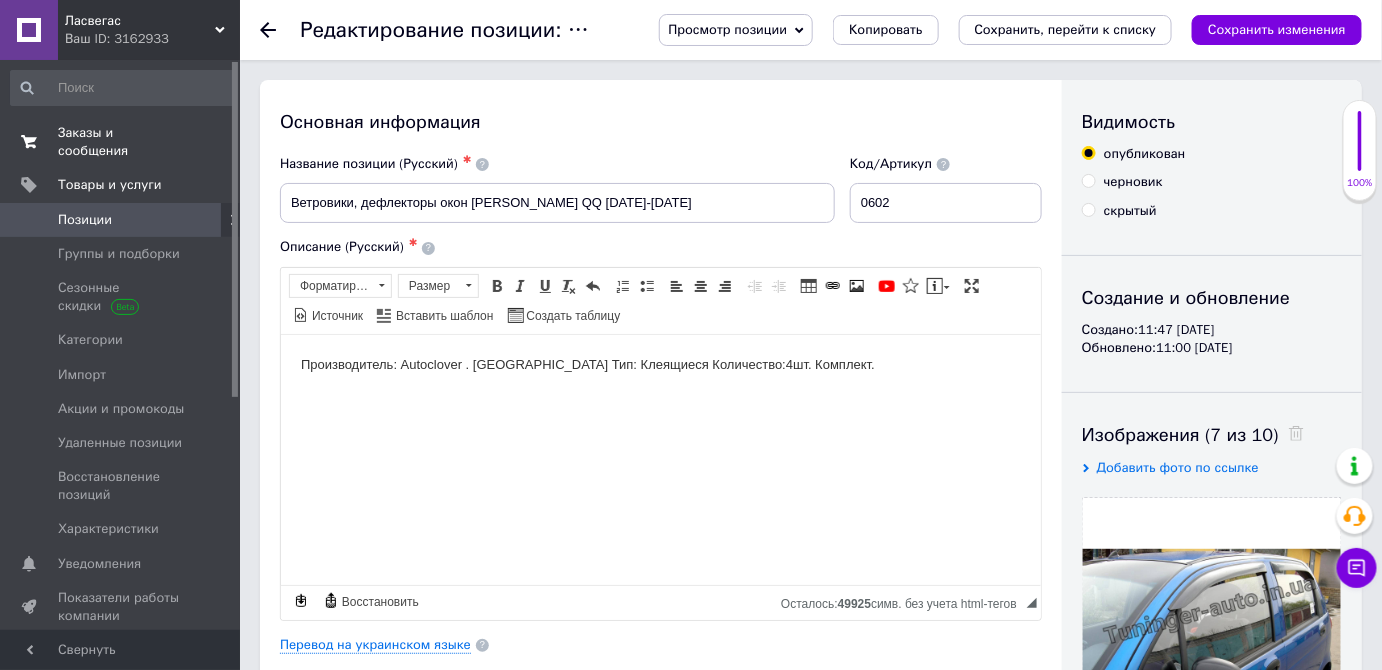 click on "Заказы и сообщения" at bounding box center (121, 142) 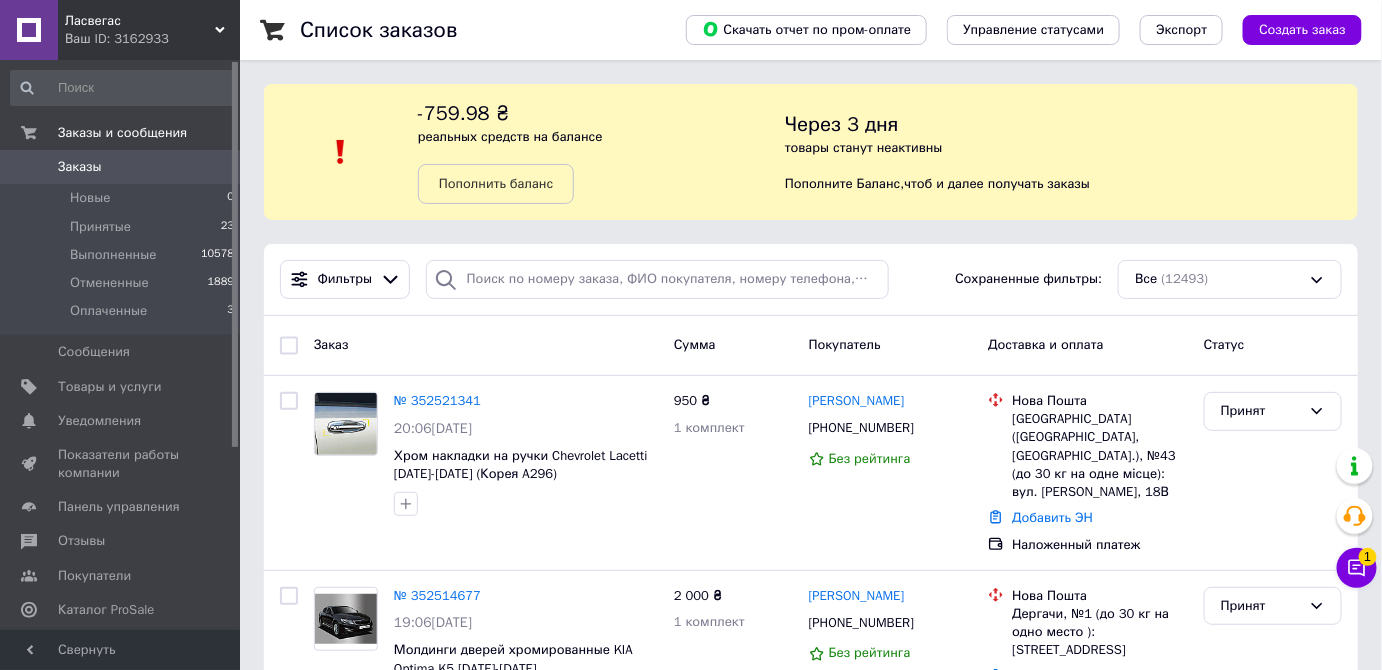 click on "Список заказов   Скачать отчет по пром-оплате Управление статусами Экспорт Создать заказ -759.98 ₴ реальных средств на балансе Пополнить баланс Через 3 дня товары станут неактивны Пополните Баланс ,  чтоб и далее получать заказы Фильтры Сохраненные фильтры: Все (12493) Заказ Сумма Покупатель Доставка и оплата Статус № 352521341 20:06, 13.07.2025 Хром накладки на ручки Chevrolet Lacetti 2003-2009 (Корея A296) 950 ₴ 1 комплект Сергій Шарай +380677652485 Без рейтинга Нова Пошта Запоріжжя (Запорізька обл., Запорізький р-н.), №43 (до 30 кг на одне місце): вул. Дмитра Вишневецького, 18В Добавить ЭН Принят 97%" at bounding box center (811, 2092) 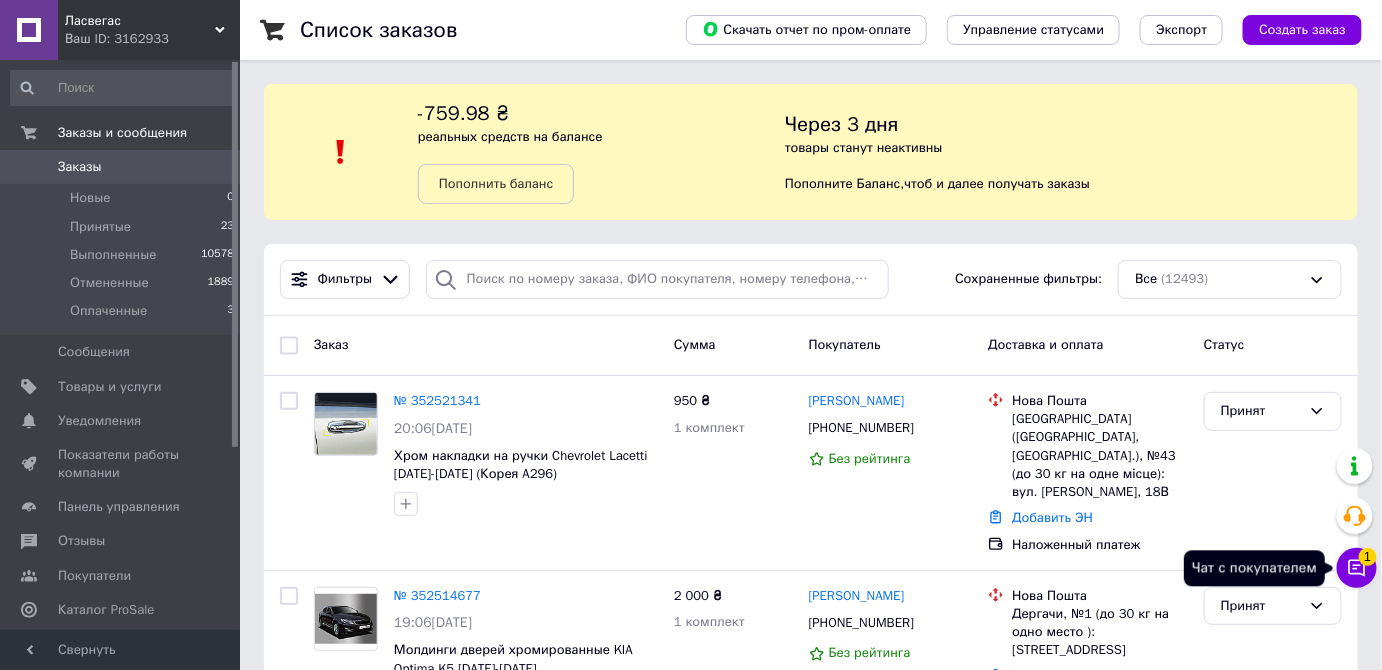 click 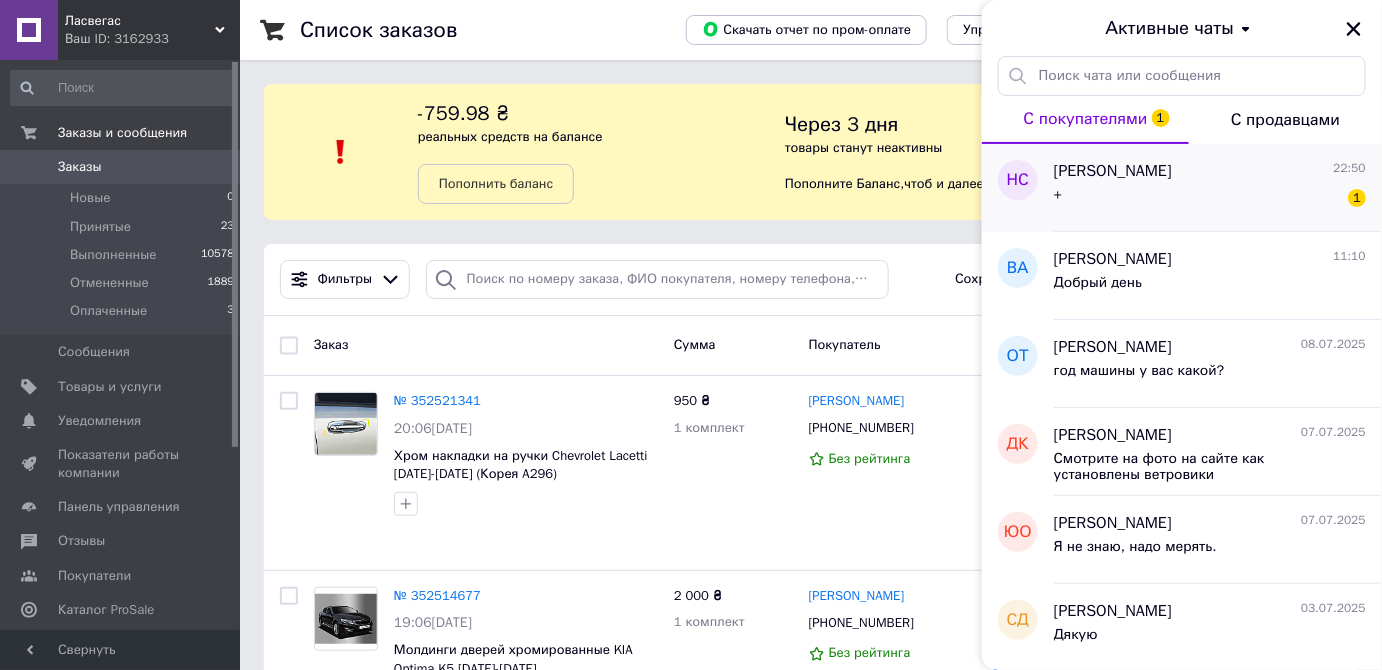 click on "+ 1" at bounding box center (1210, 199) 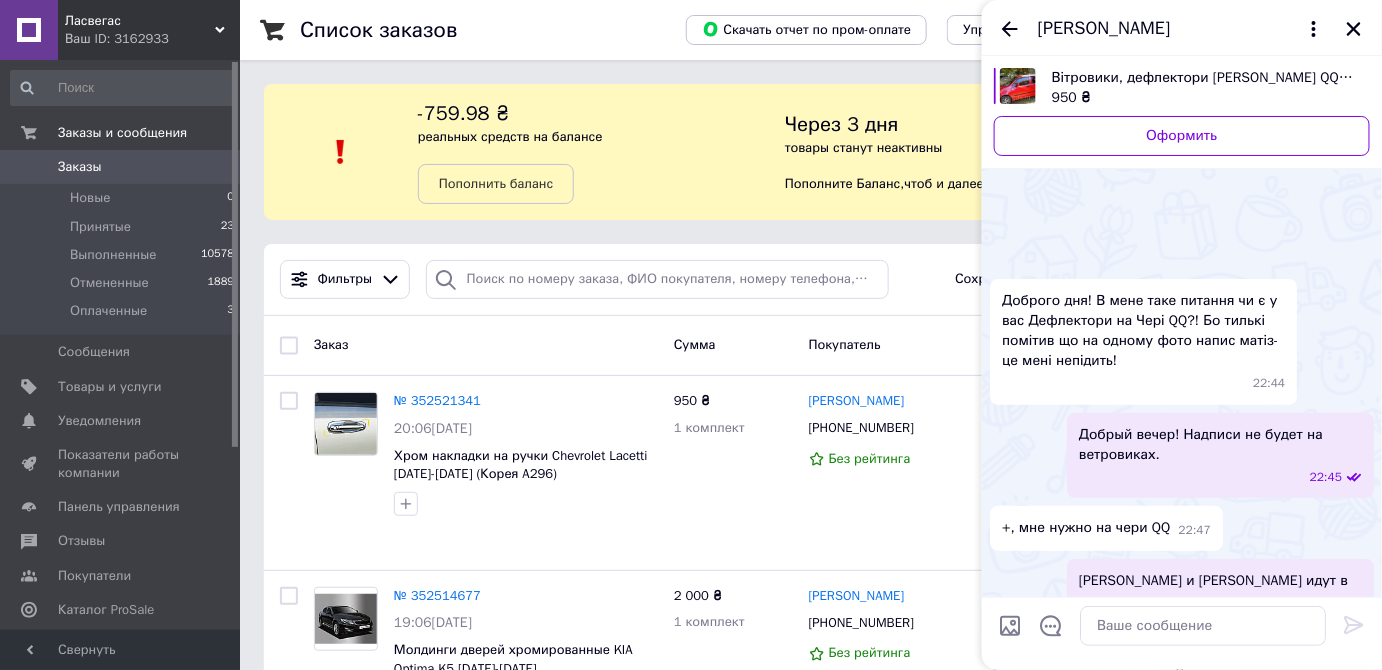 scroll, scrollTop: 209, scrollLeft: 0, axis: vertical 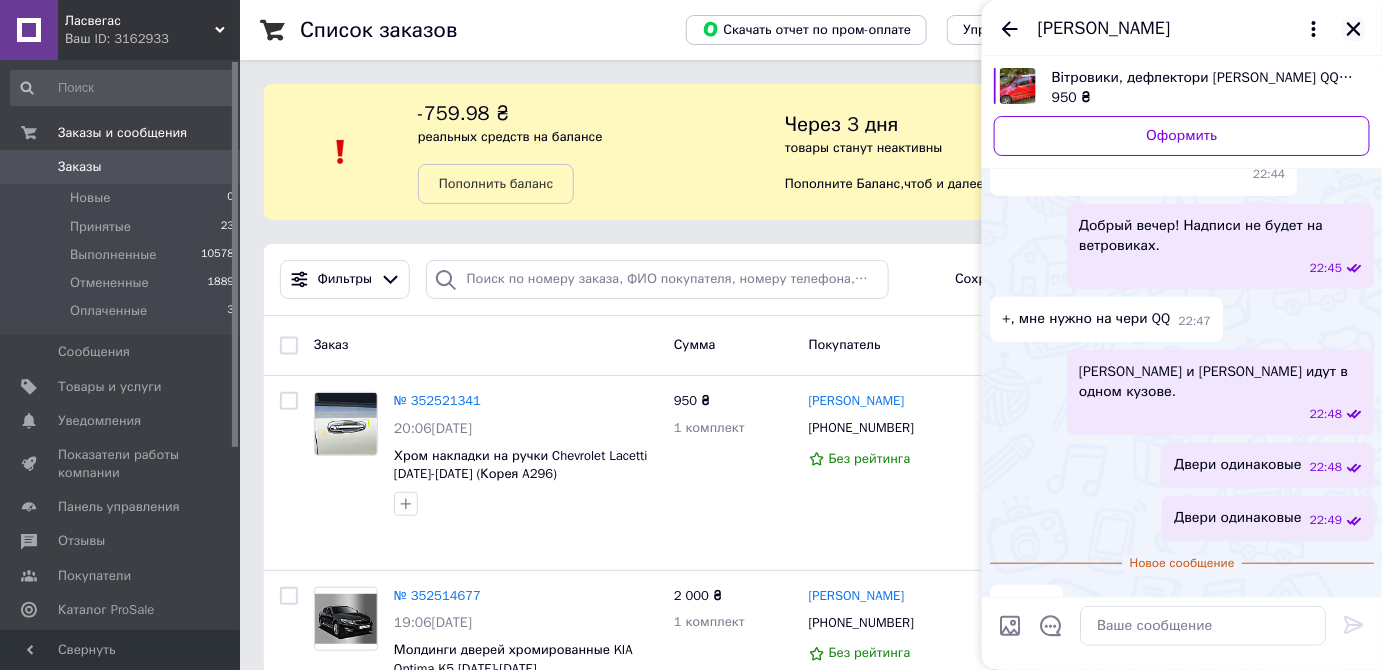 click 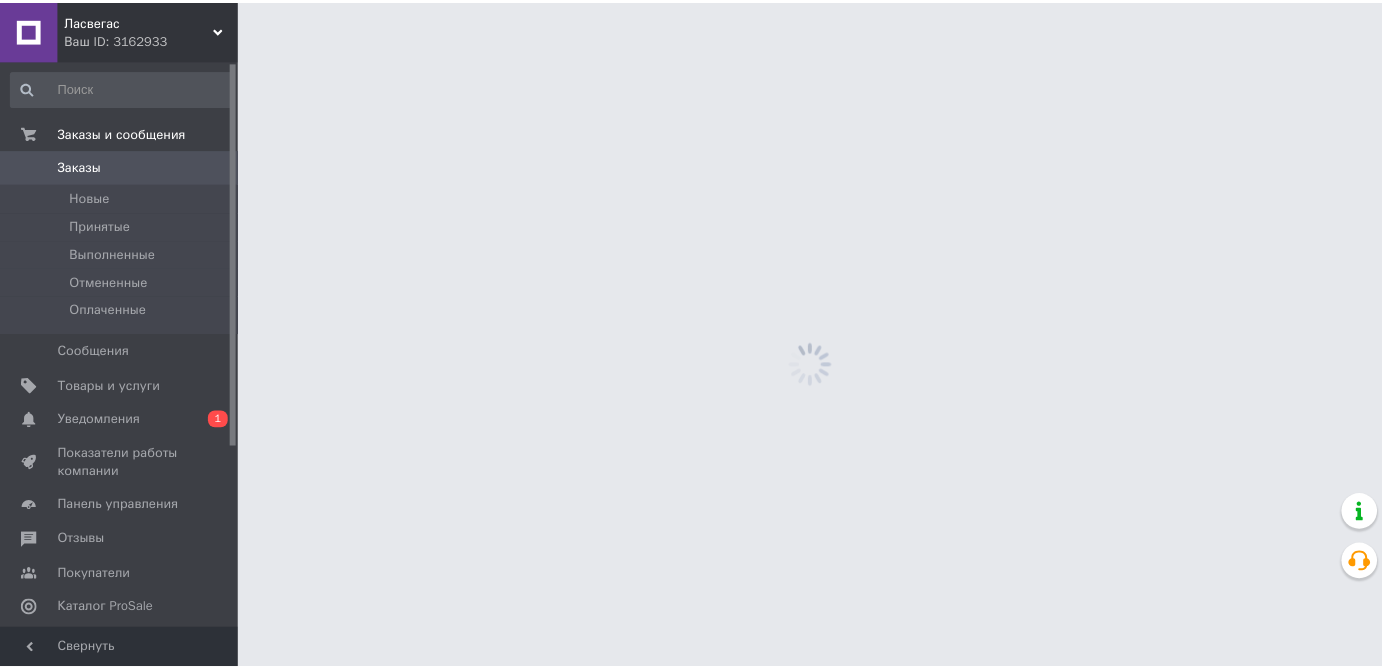 scroll, scrollTop: 0, scrollLeft: 0, axis: both 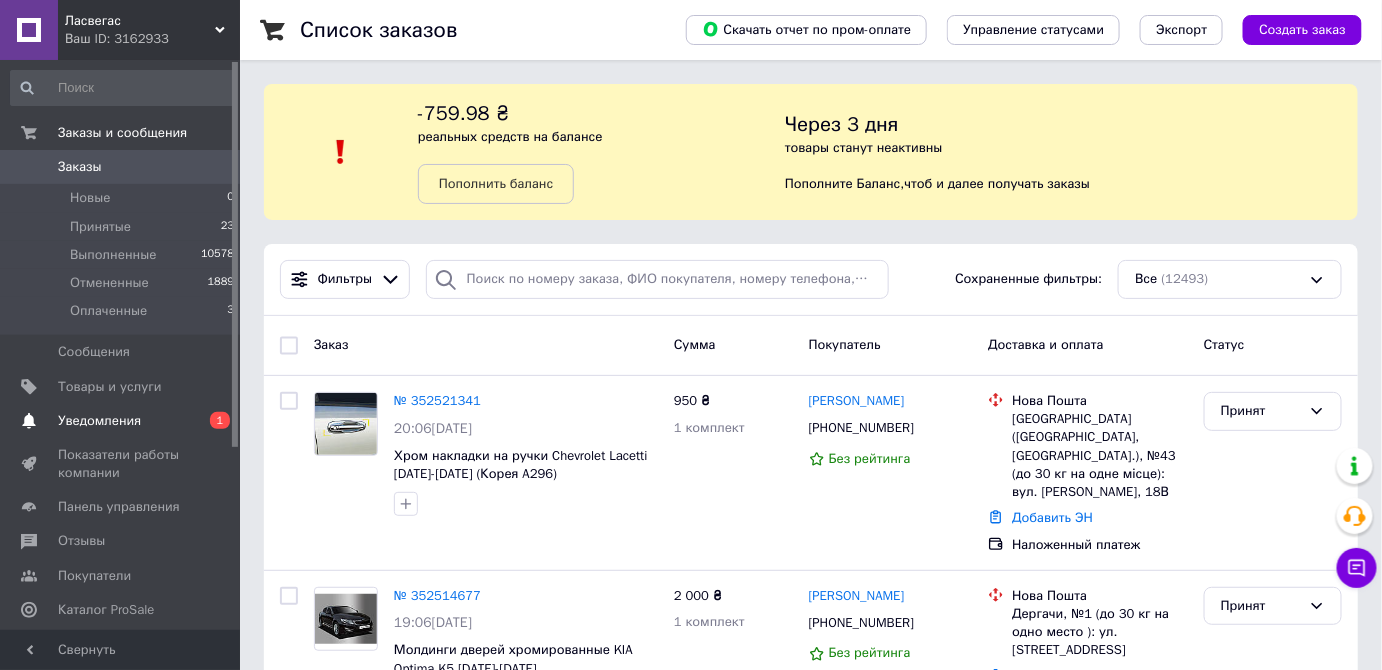 click on "Уведомления" at bounding box center [99, 421] 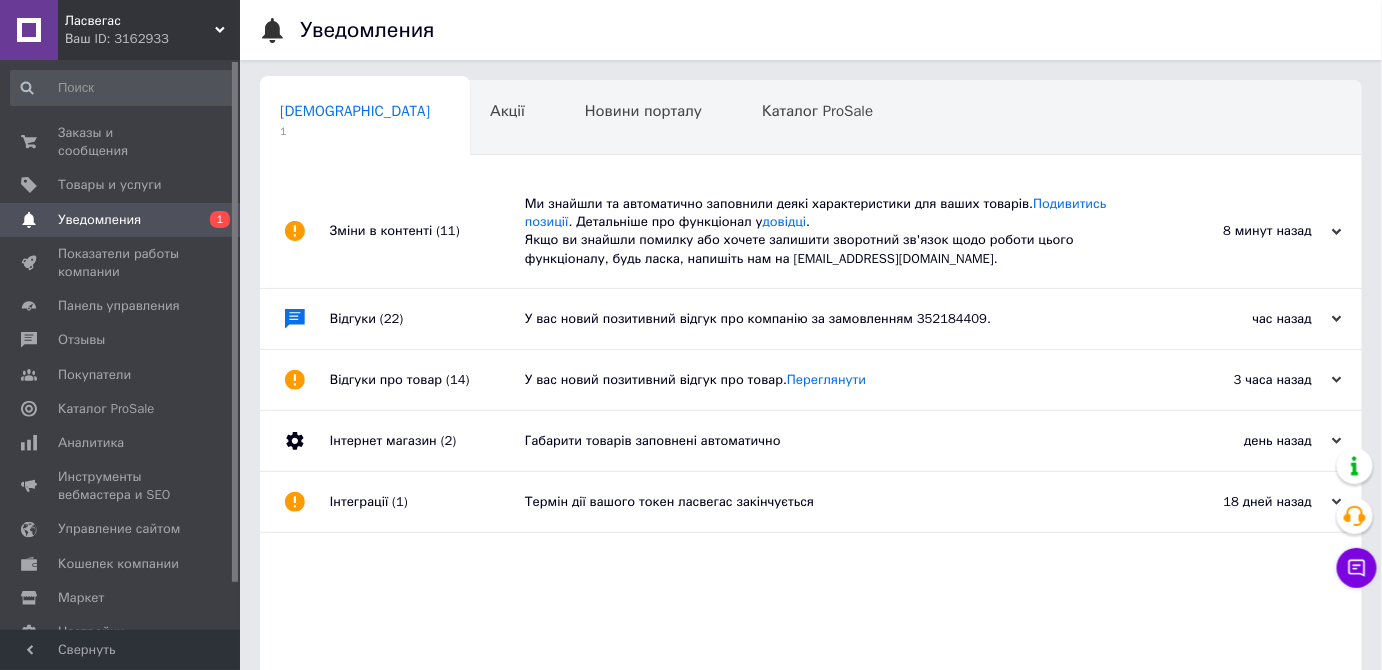 click on "Ми знайшли та автоматично заповнили деякі характеристики для ваших товарів.  Подивитись позиції . Детальніше про функціонал у  довідці . Якщо ви знайшли помилку або хочете залишити зворотний зв'язок щодо роботи цього функціоналу, будь ласка, напишіть нам на [EMAIL_ADDRESS][DOMAIN_NAME]." at bounding box center [833, 231] 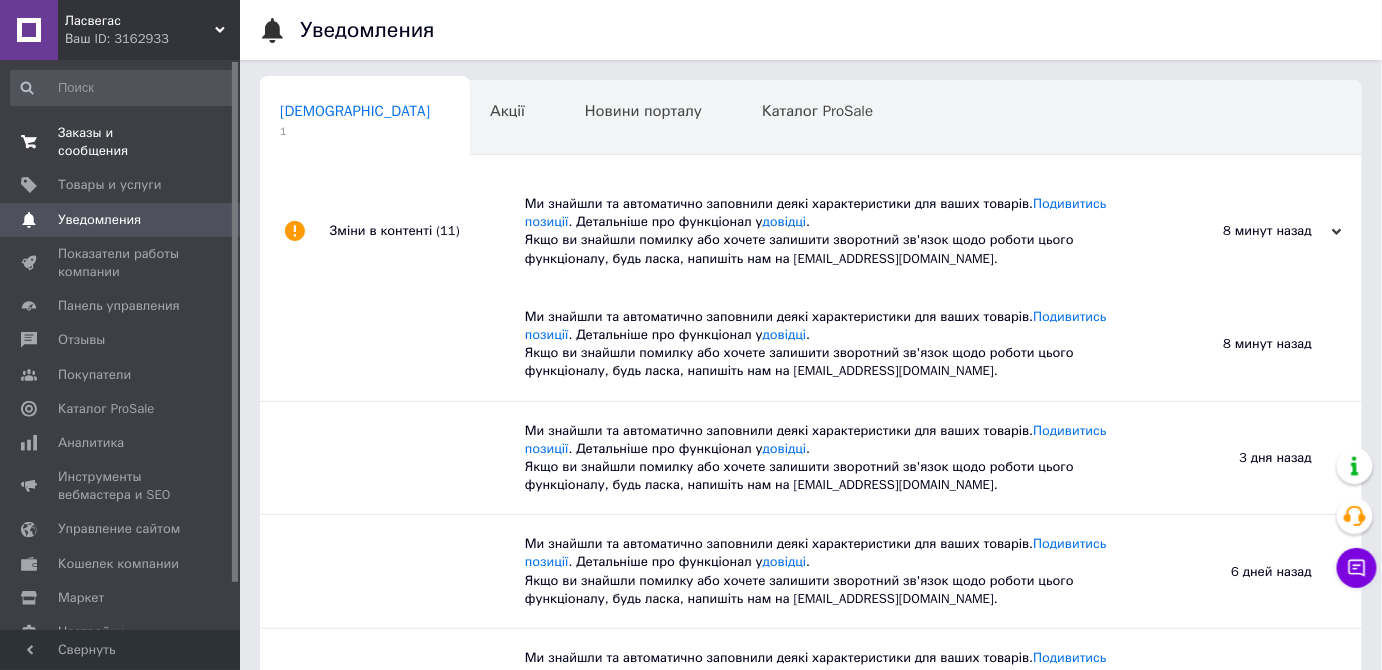 click on "Заказы и сообщения" at bounding box center [121, 142] 